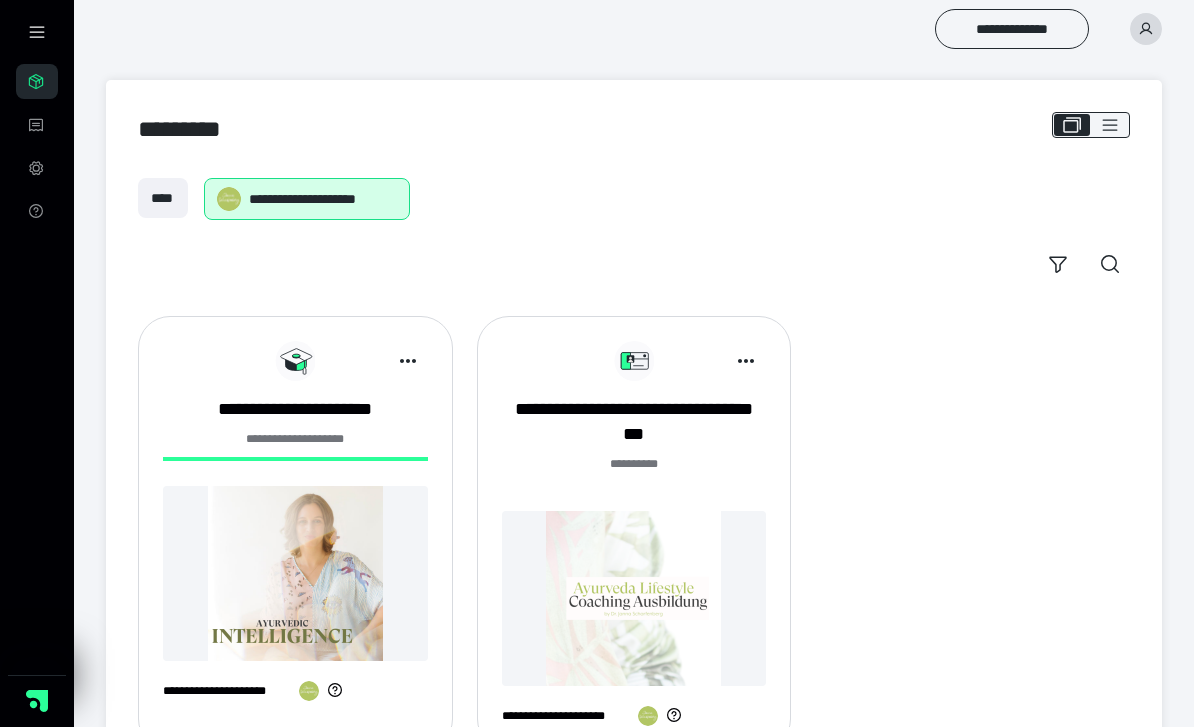 scroll, scrollTop: 0, scrollLeft: 0, axis: both 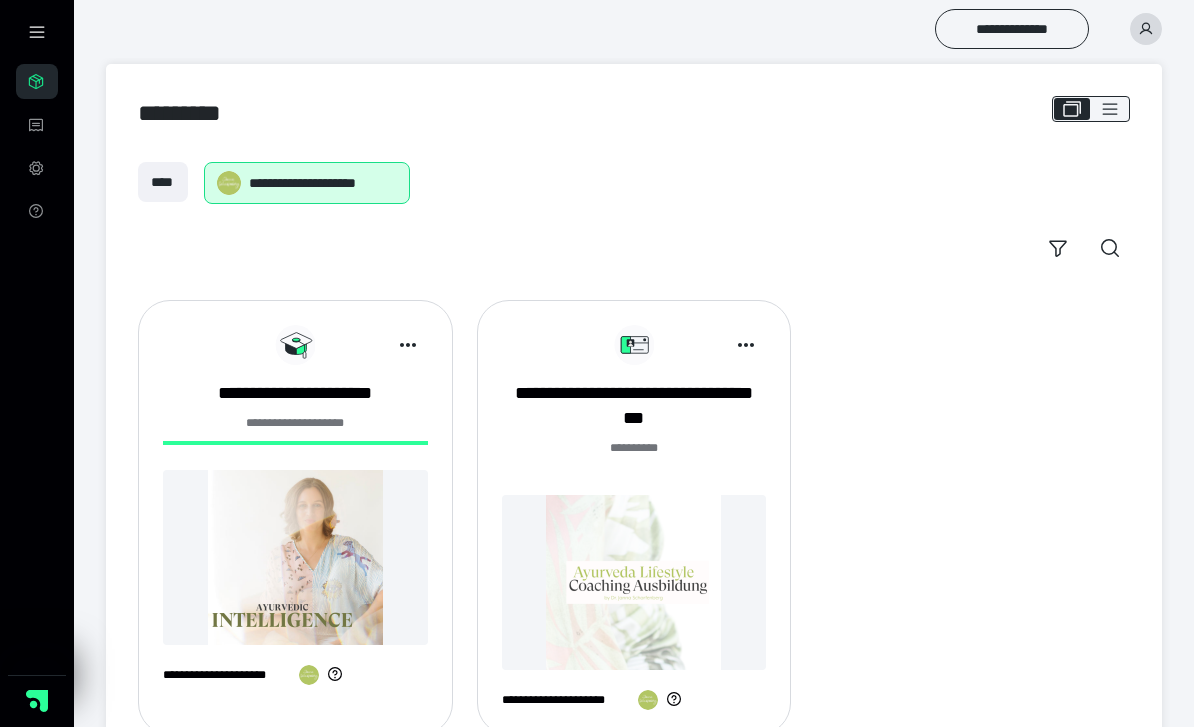 click on "**********" at bounding box center [634, 525] 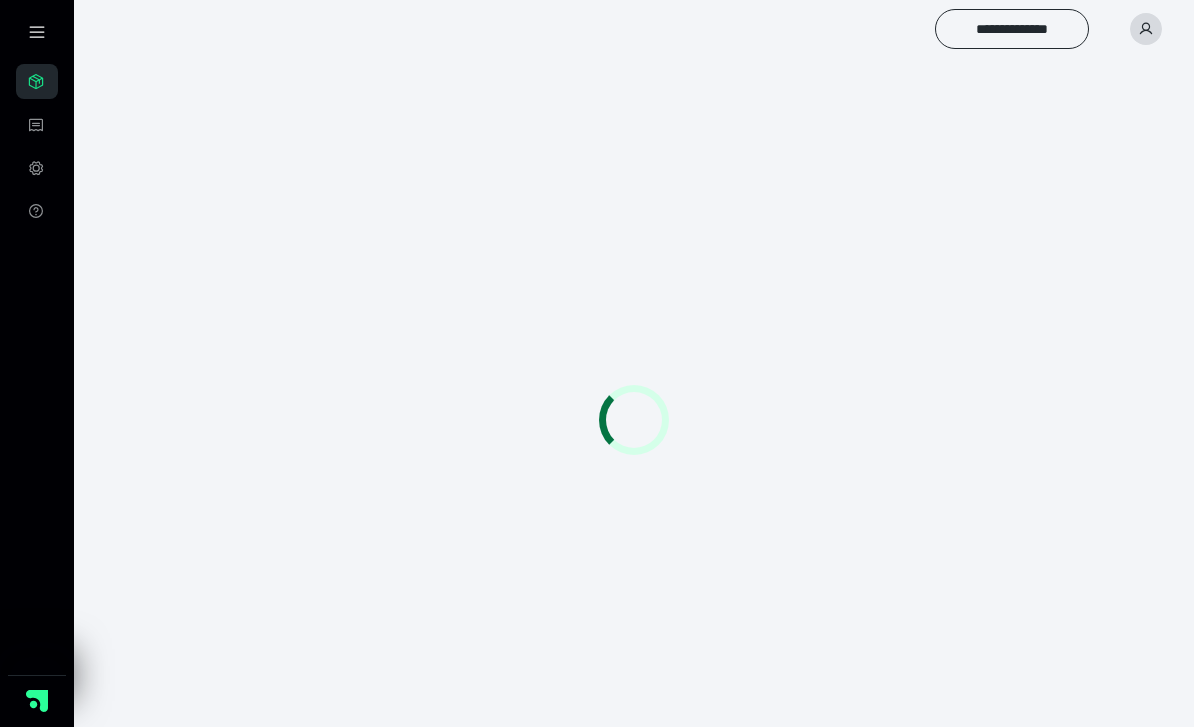 scroll, scrollTop: 0, scrollLeft: 0, axis: both 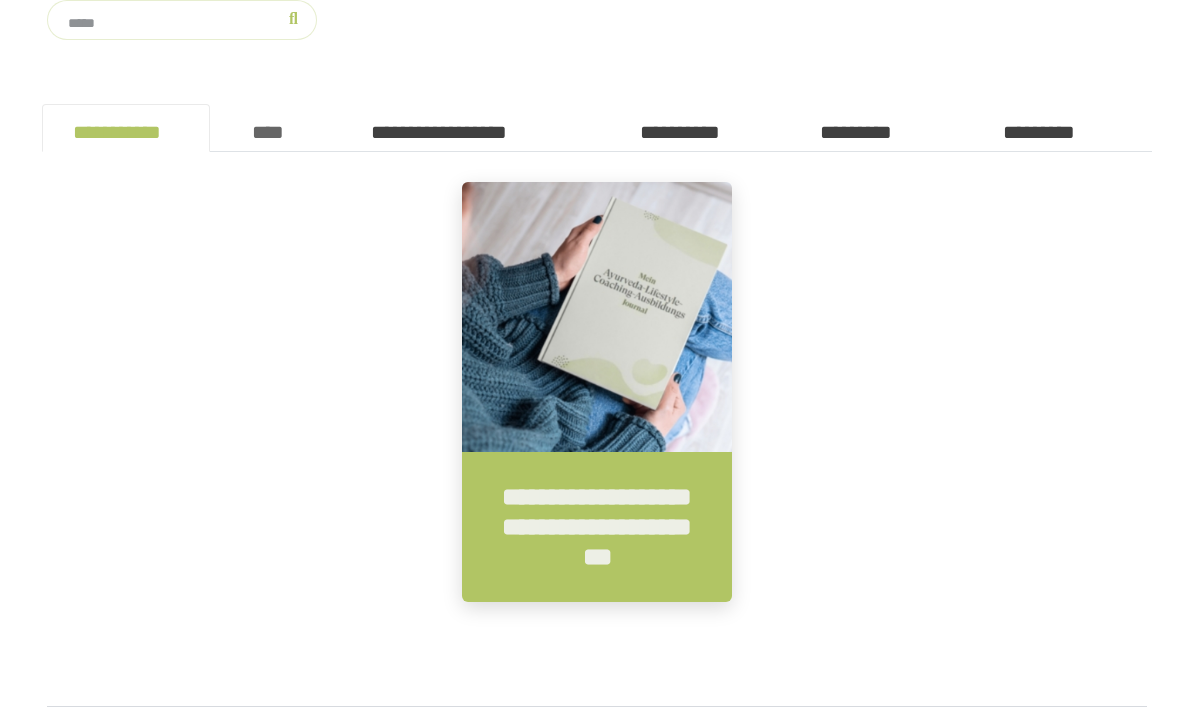 click on "****" at bounding box center [275, 128] 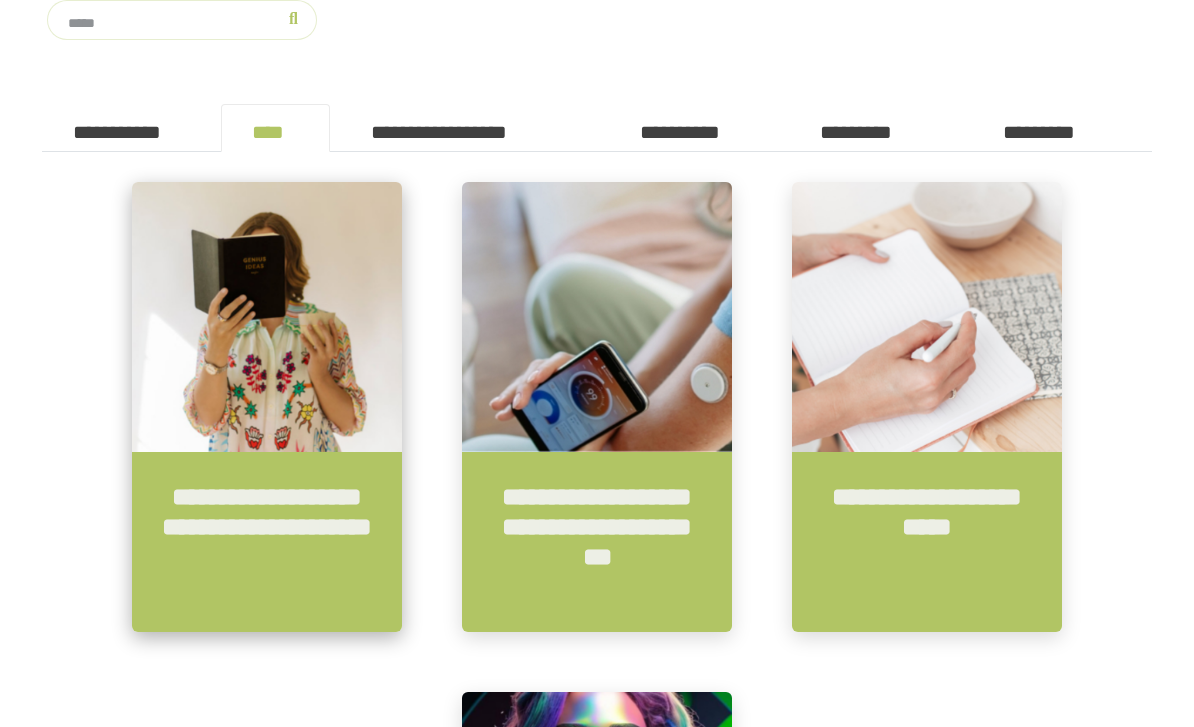 click at bounding box center [267, 317] 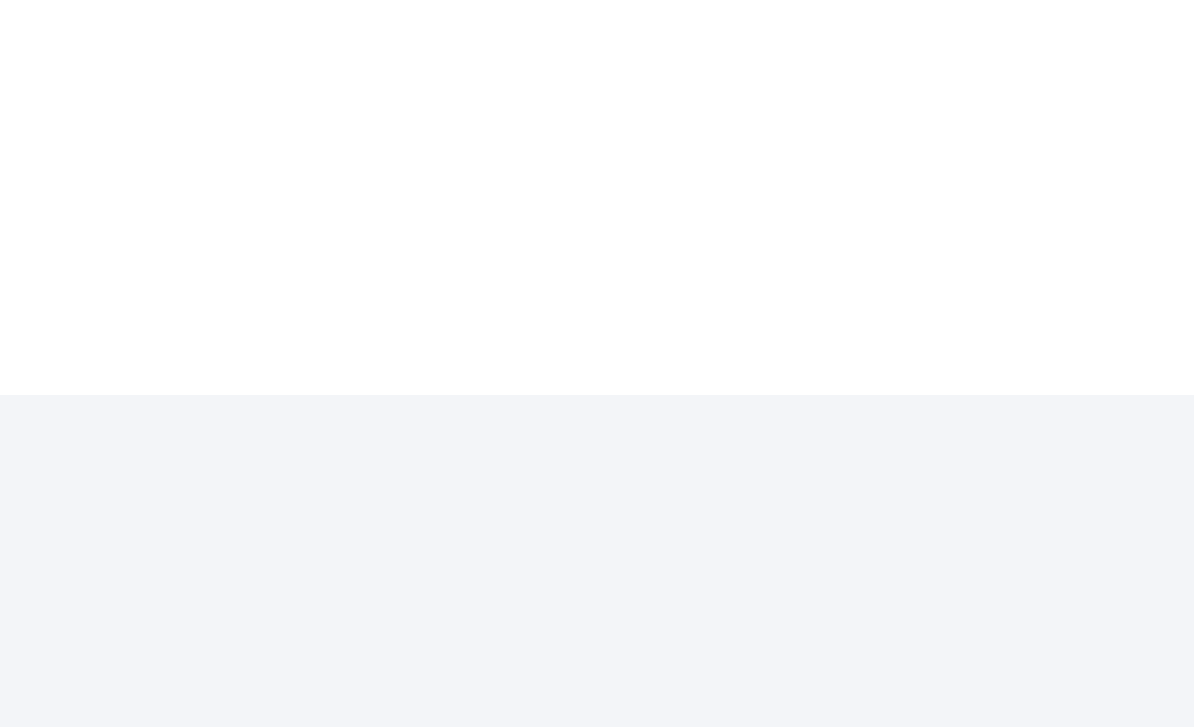 scroll, scrollTop: 0, scrollLeft: 0, axis: both 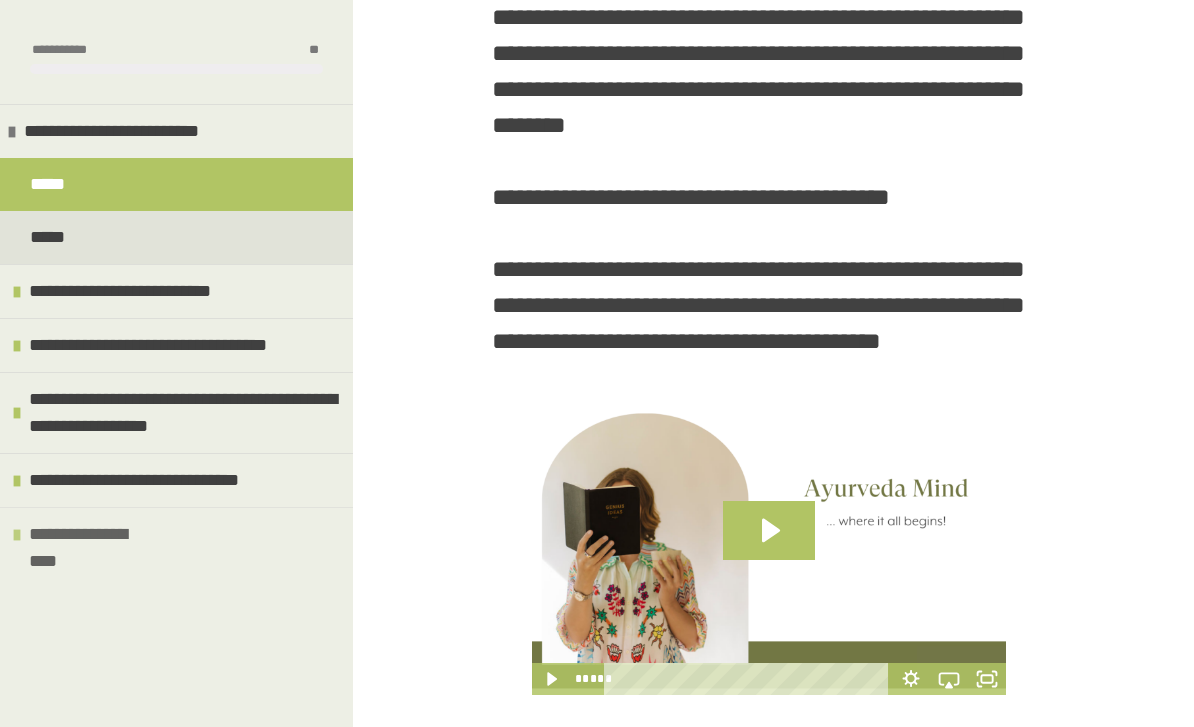 click on "**********" at bounding box center [94, 534] 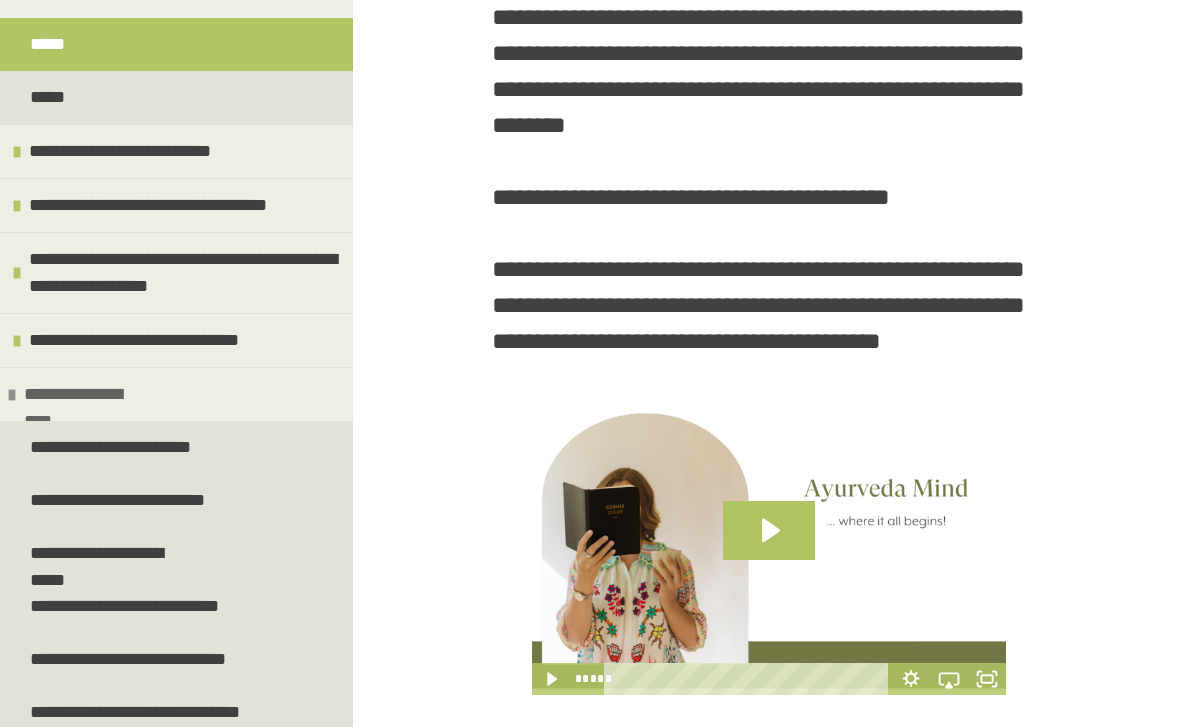 scroll, scrollTop: 136, scrollLeft: 0, axis: vertical 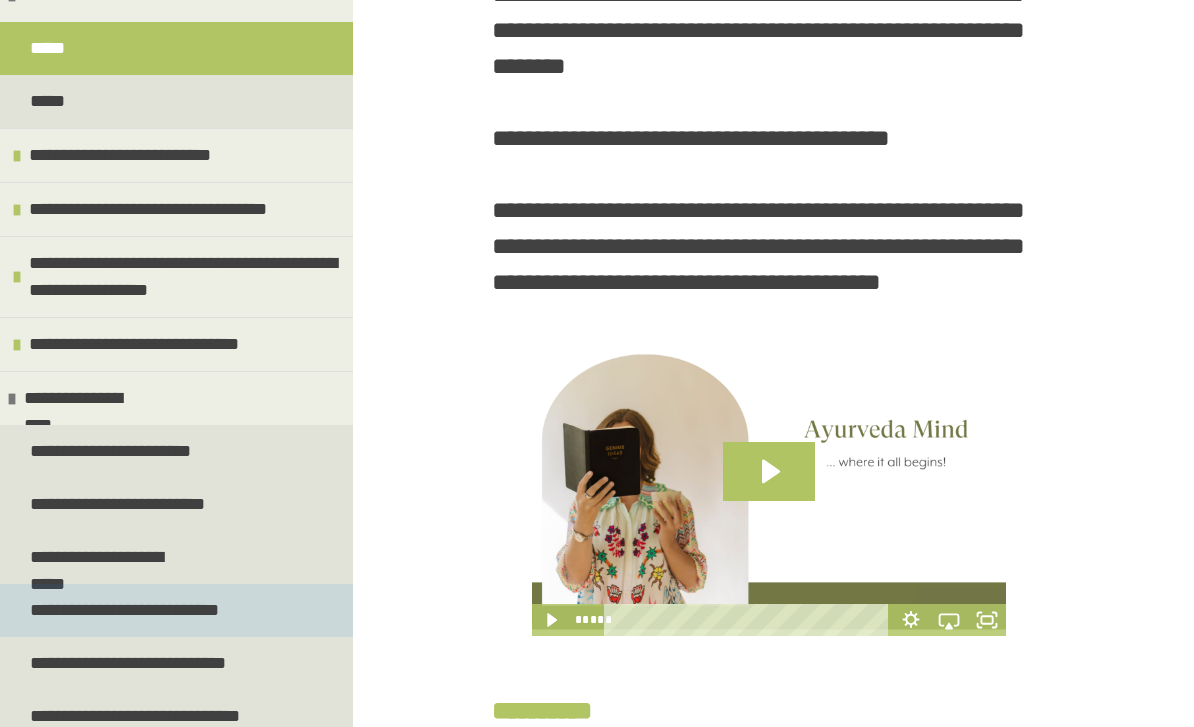click on "**********" at bounding box center [128, 610] 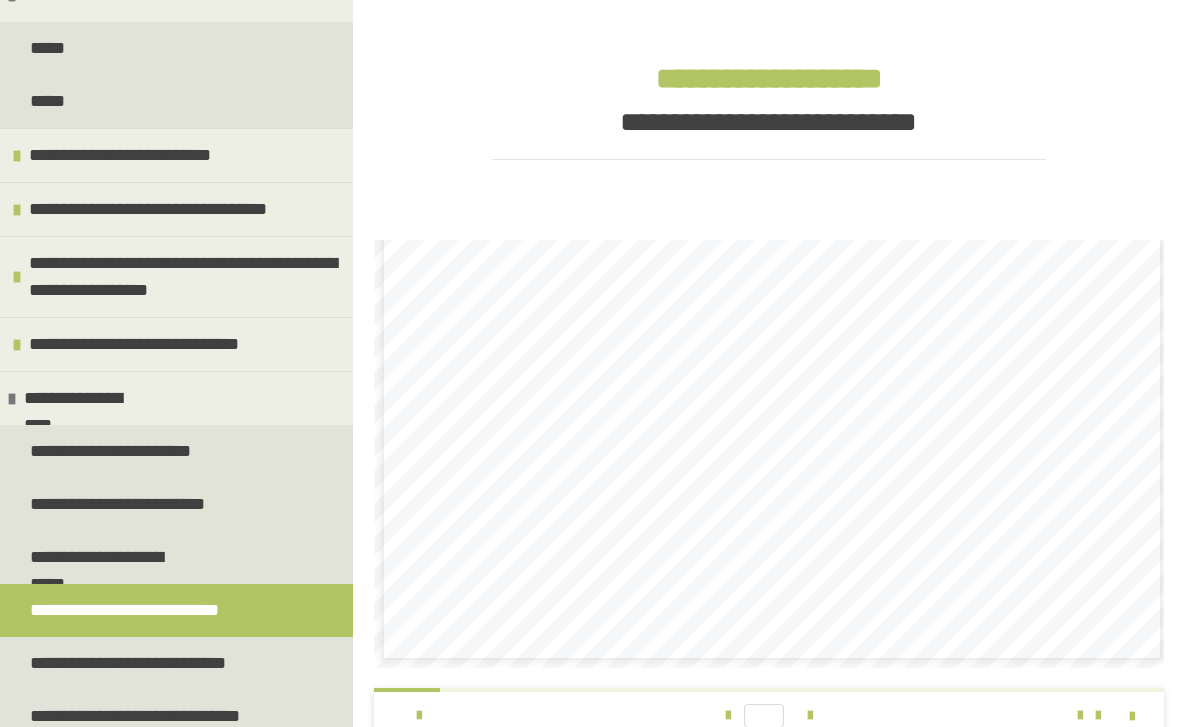 scroll, scrollTop: 26, scrollLeft: 0, axis: vertical 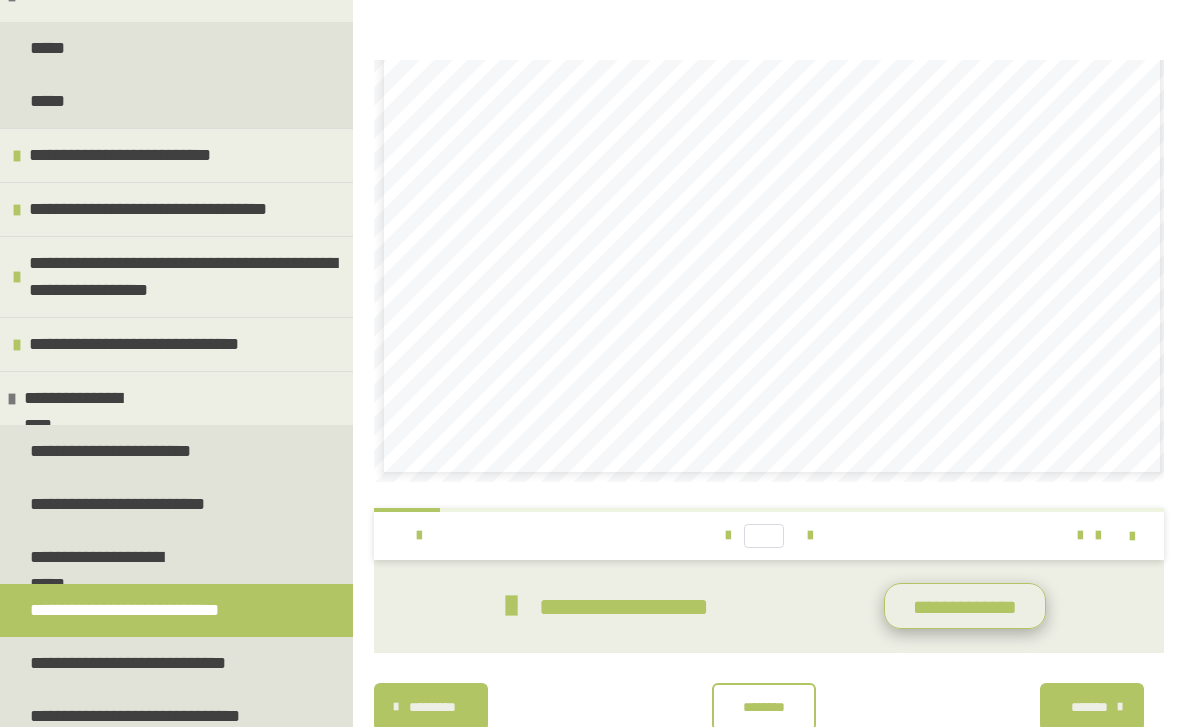 click on "**********" at bounding box center (964, 606) 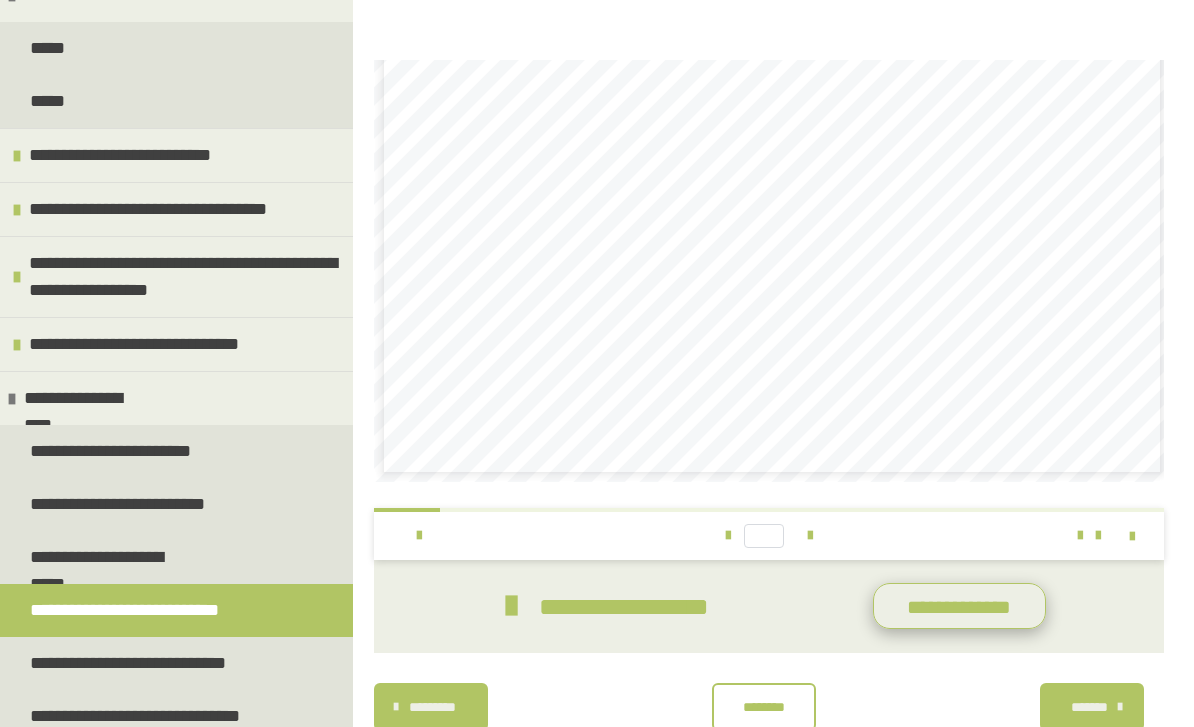 scroll, scrollTop: 514, scrollLeft: 0, axis: vertical 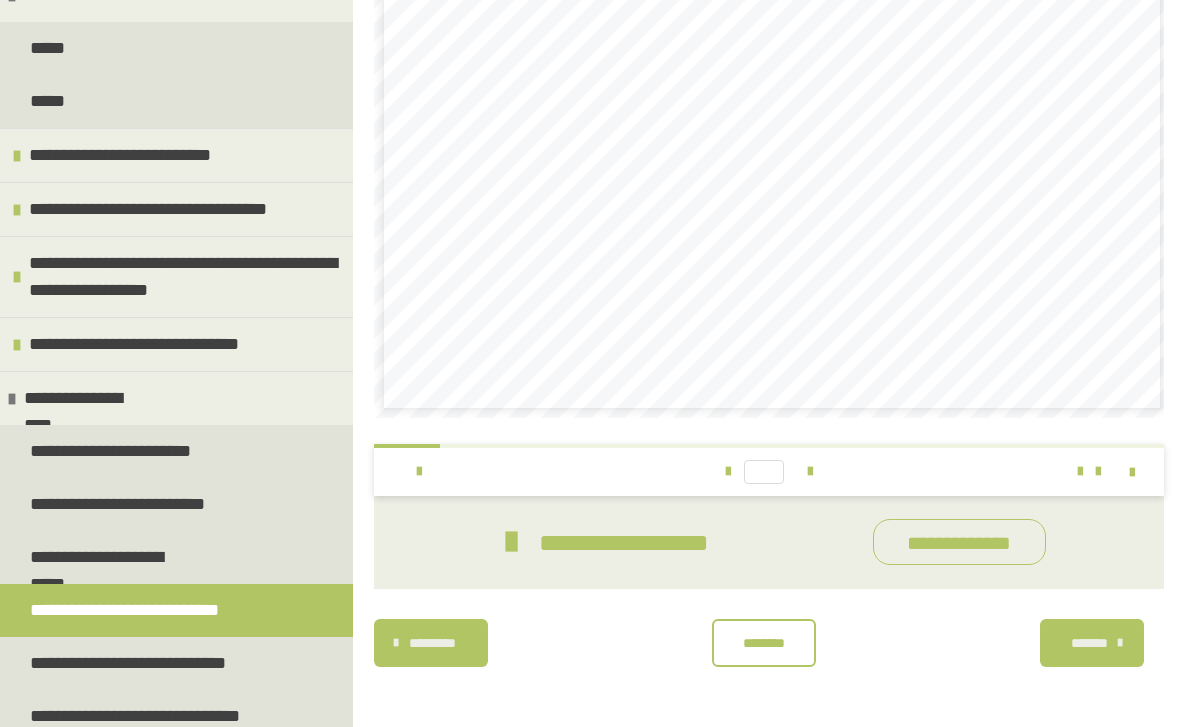 click at bounding box center (511, 542) 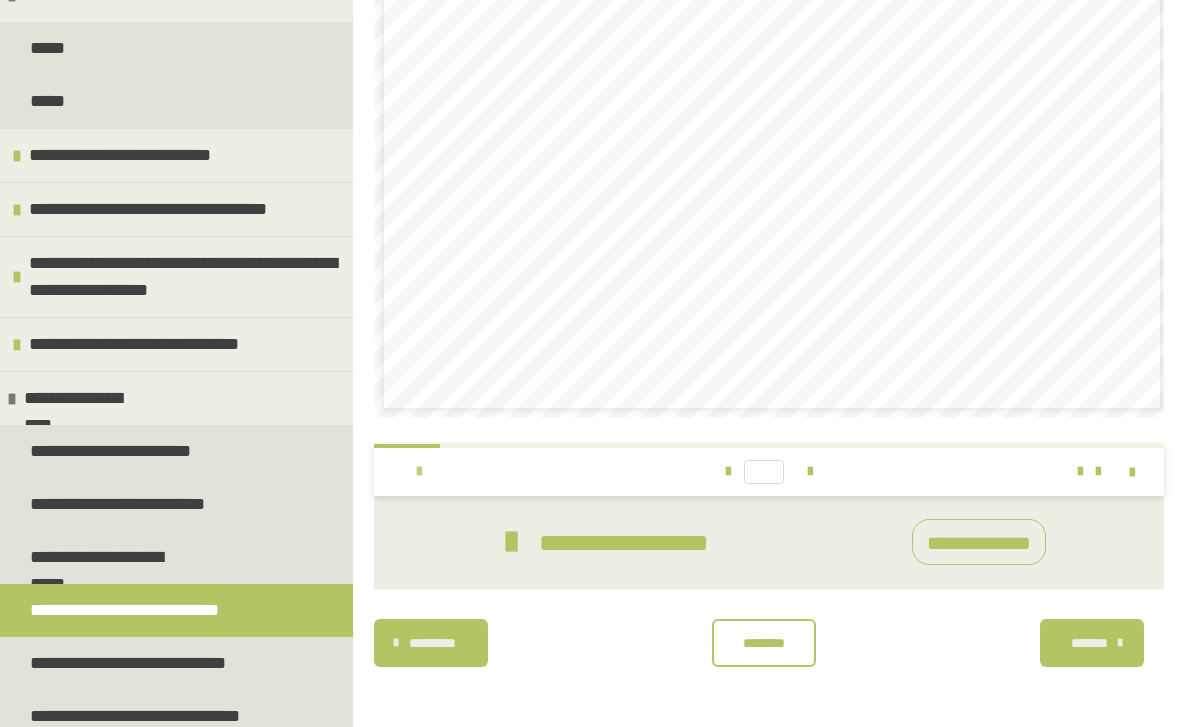 click at bounding box center (419, 472) 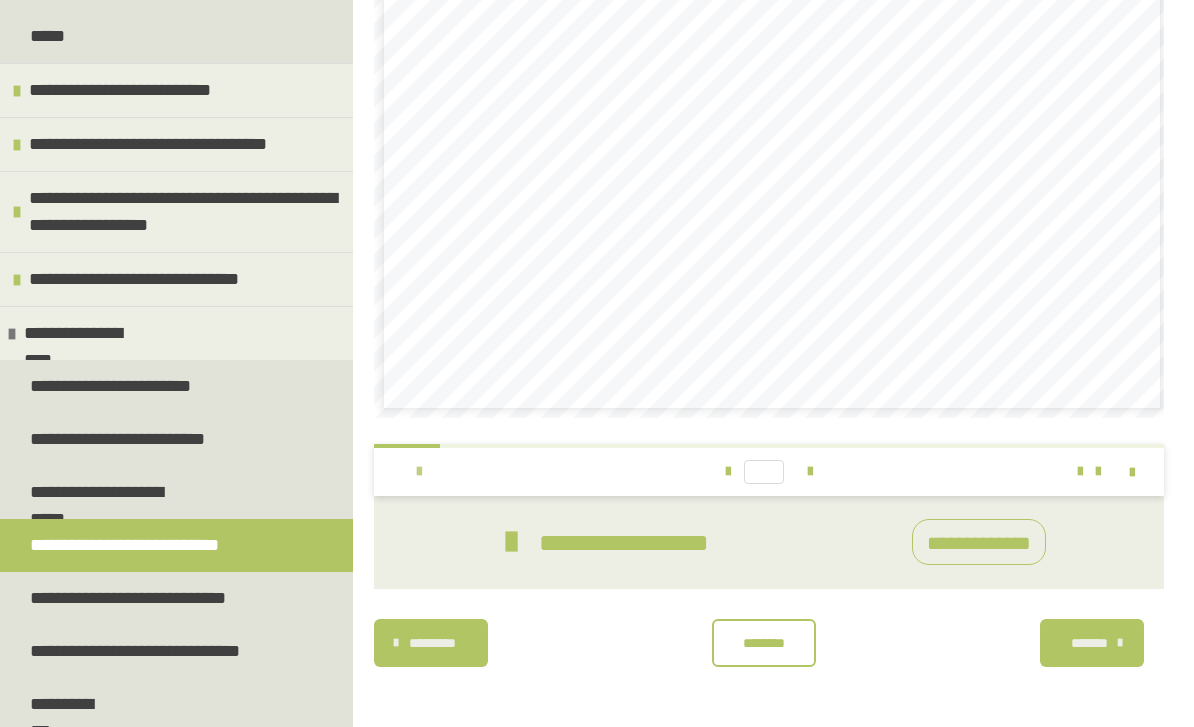 scroll, scrollTop: 200, scrollLeft: 0, axis: vertical 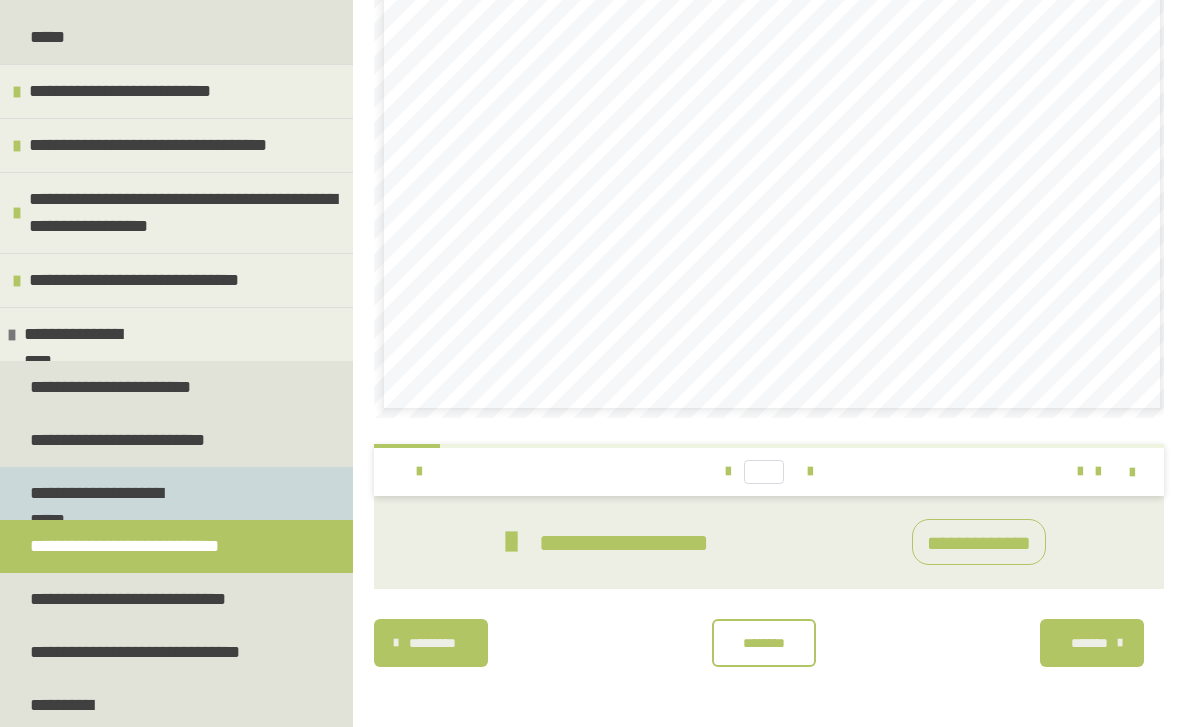 click on "**********" at bounding box center [117, 493] 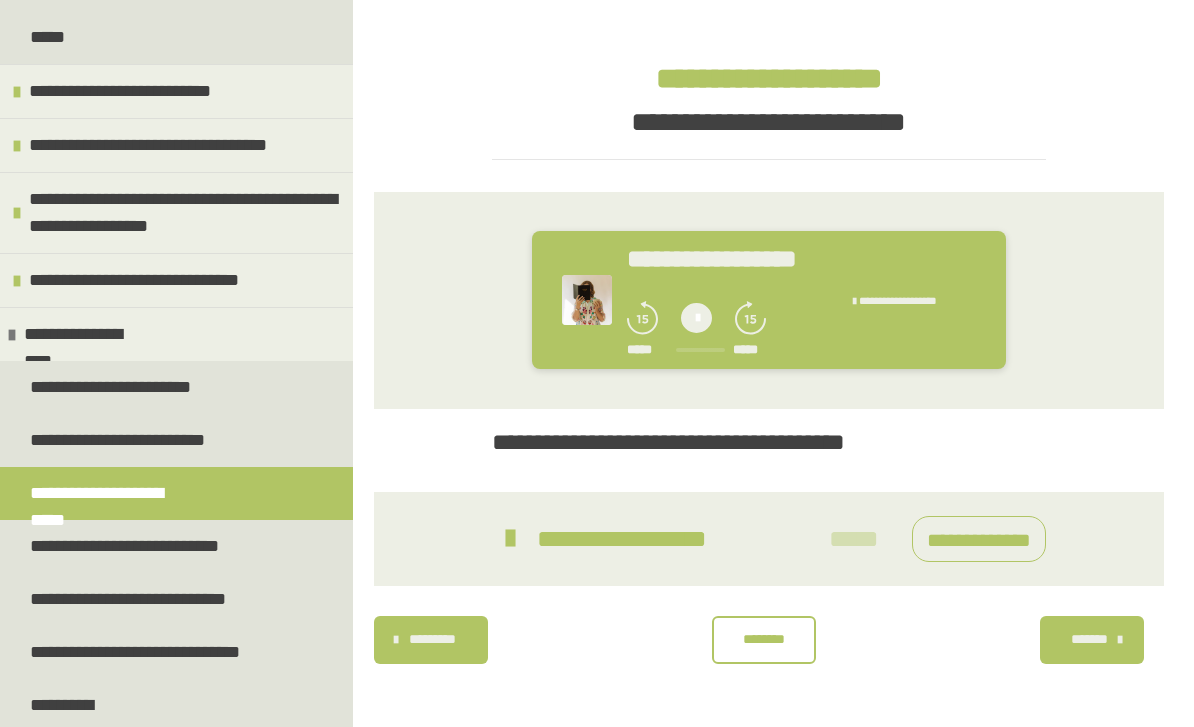 click at bounding box center [509, 539] 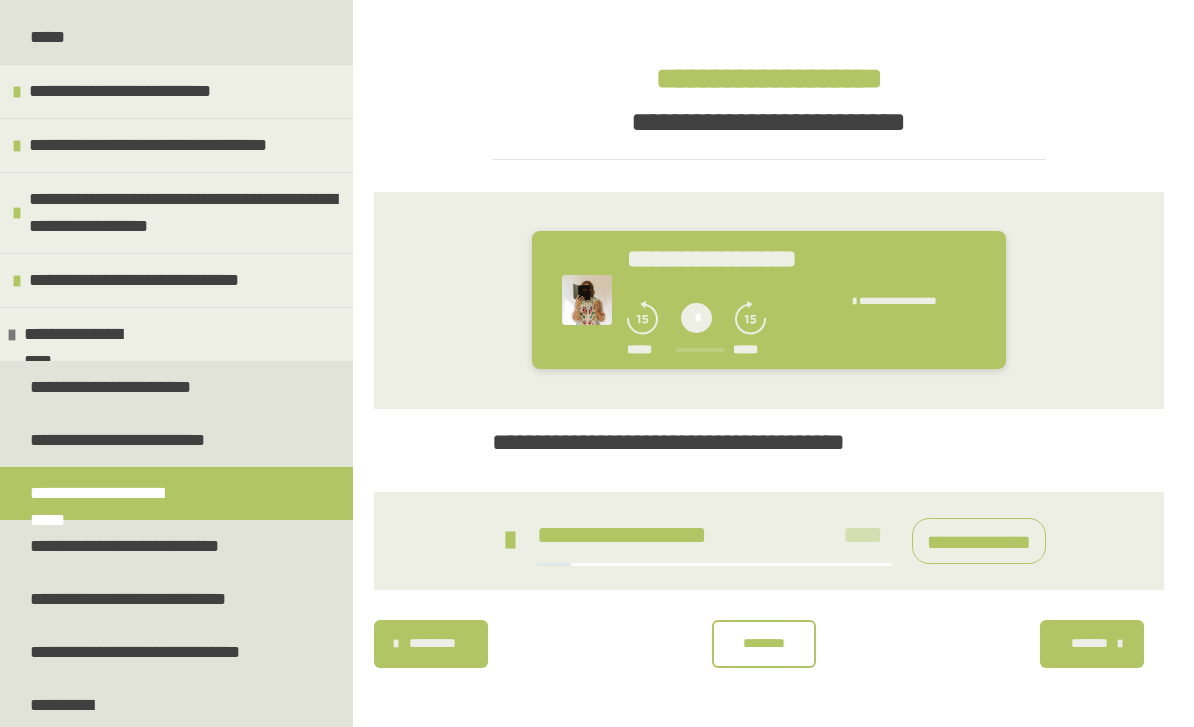 click at bounding box center [696, 318] 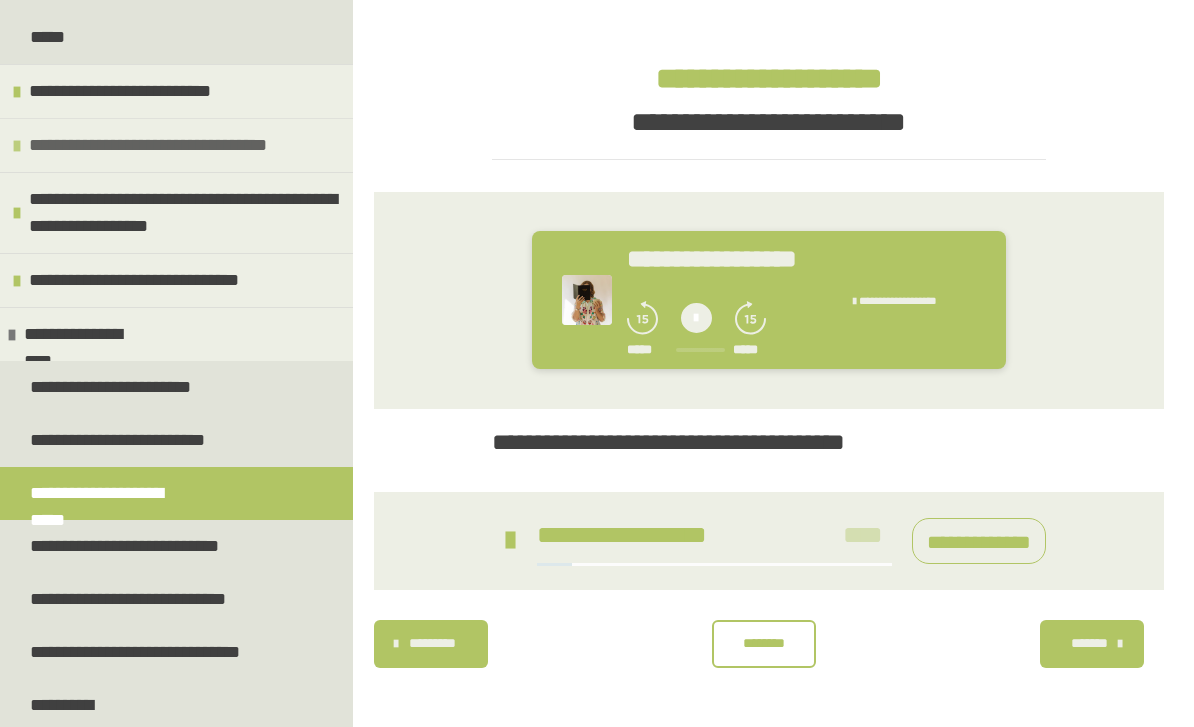 click on "**********" at bounding box center [152, 145] 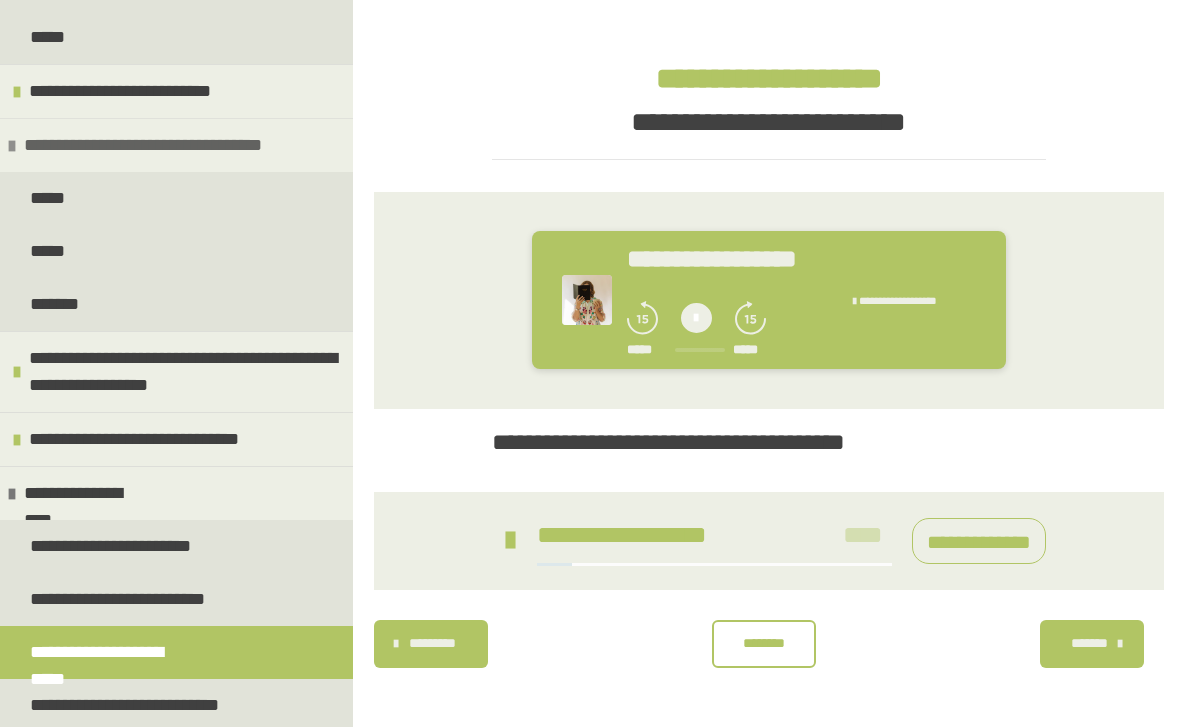 click on "**********" at bounding box center (147, 145) 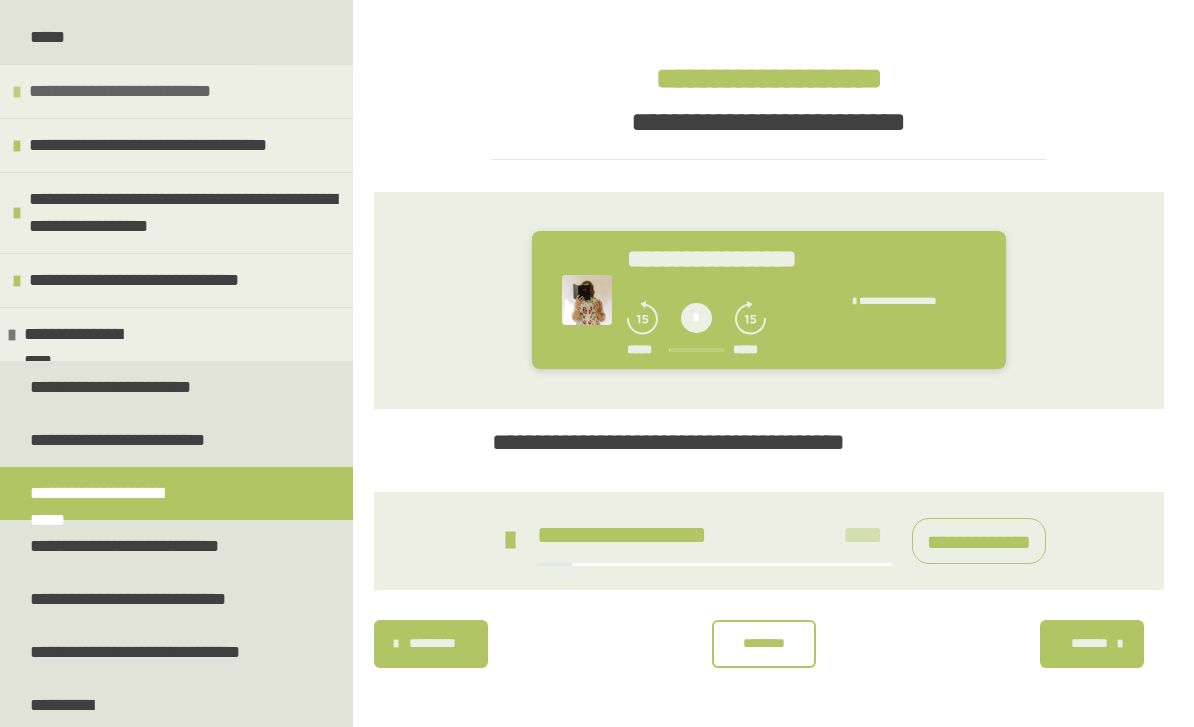 click on "**********" at bounding box center [124, 91] 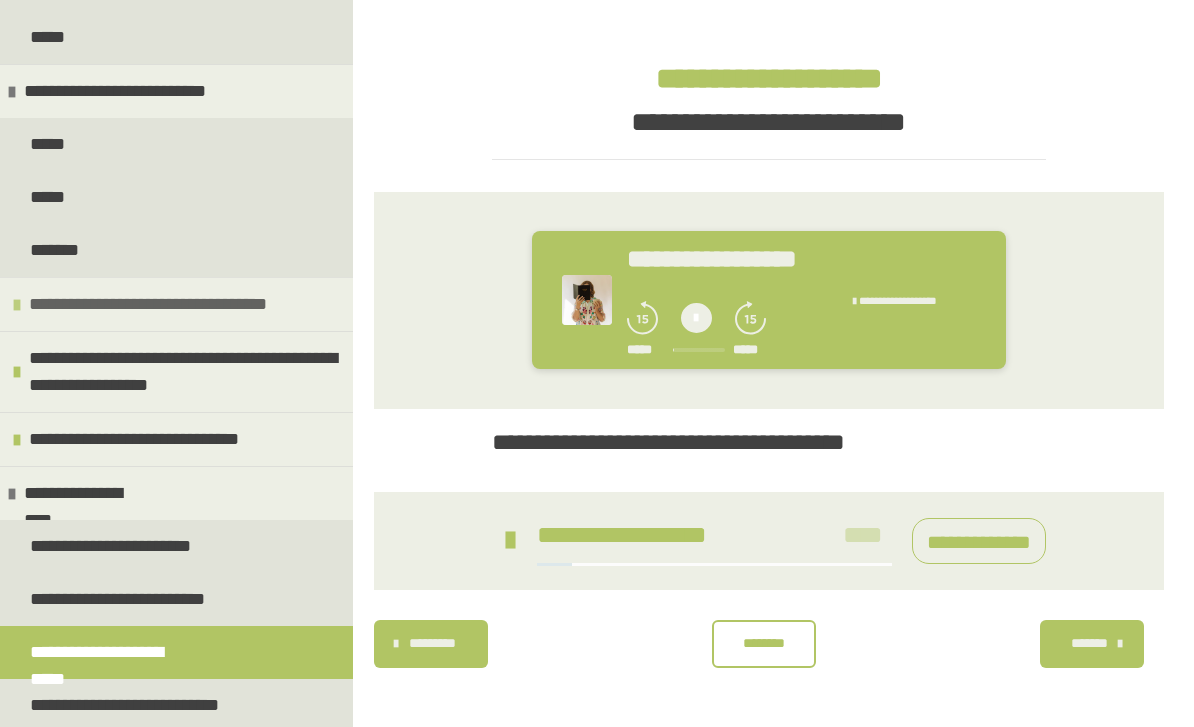 click on "**********" at bounding box center [152, 304] 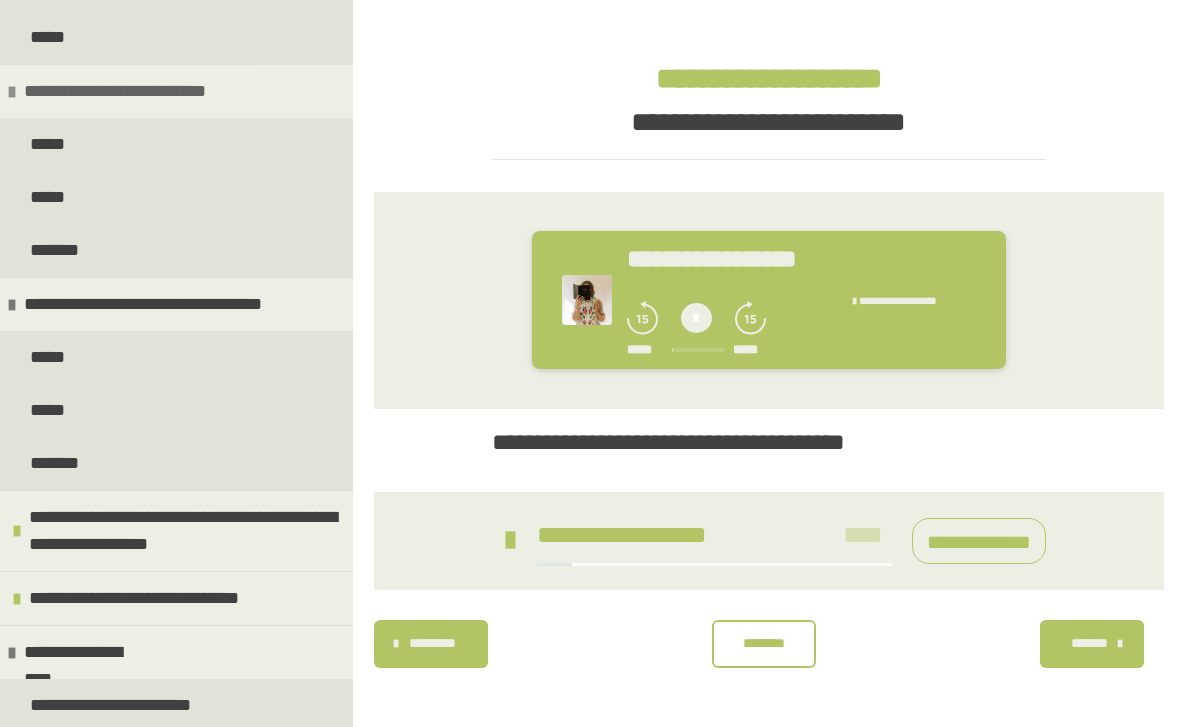 click on "**********" at bounding box center [119, 91] 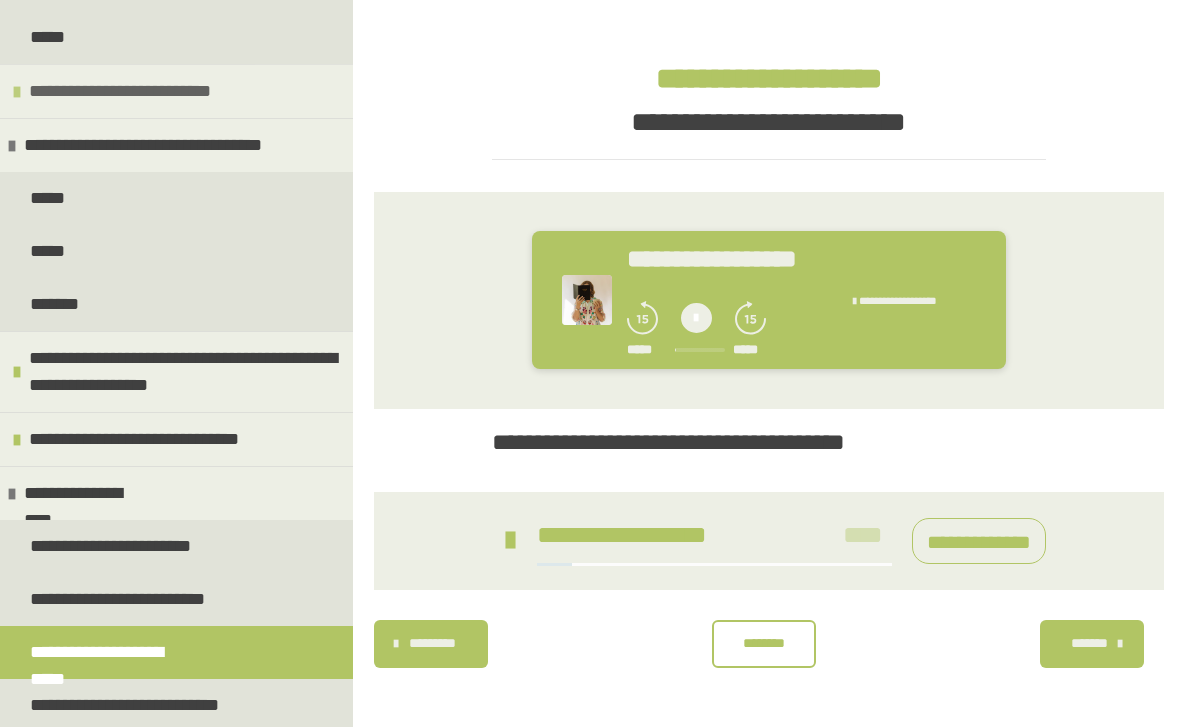 scroll, scrollTop: 257, scrollLeft: 0, axis: vertical 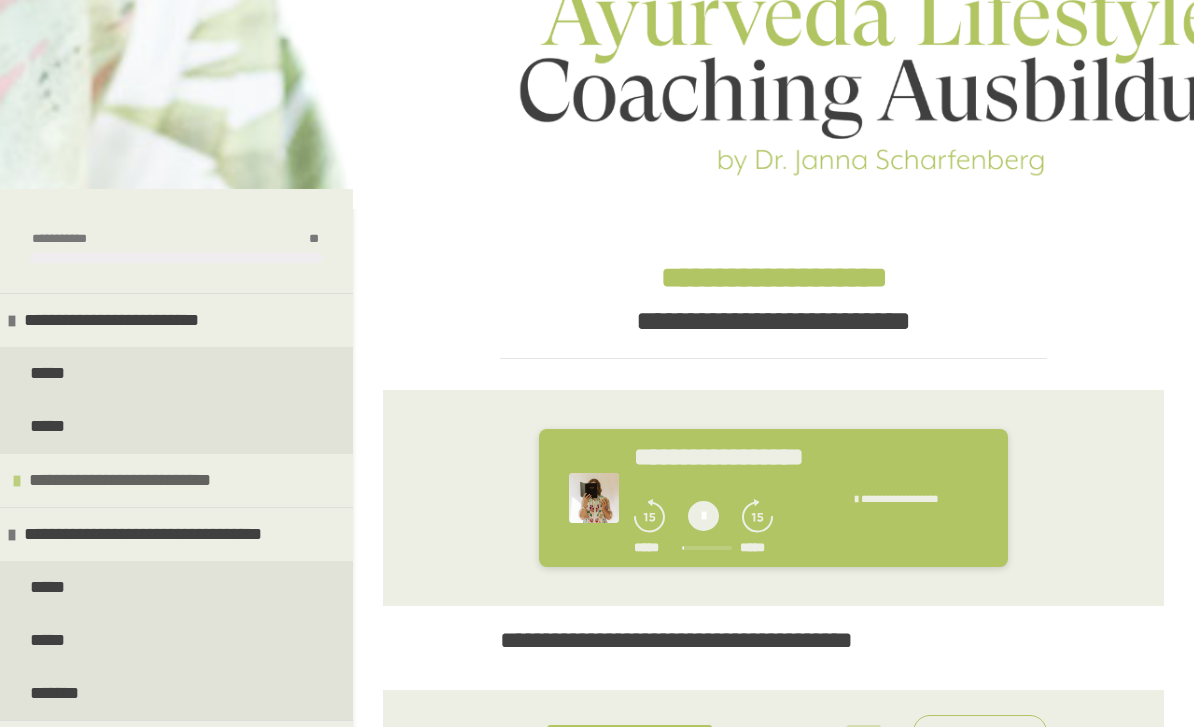 click on "**********" at bounding box center [124, 480] 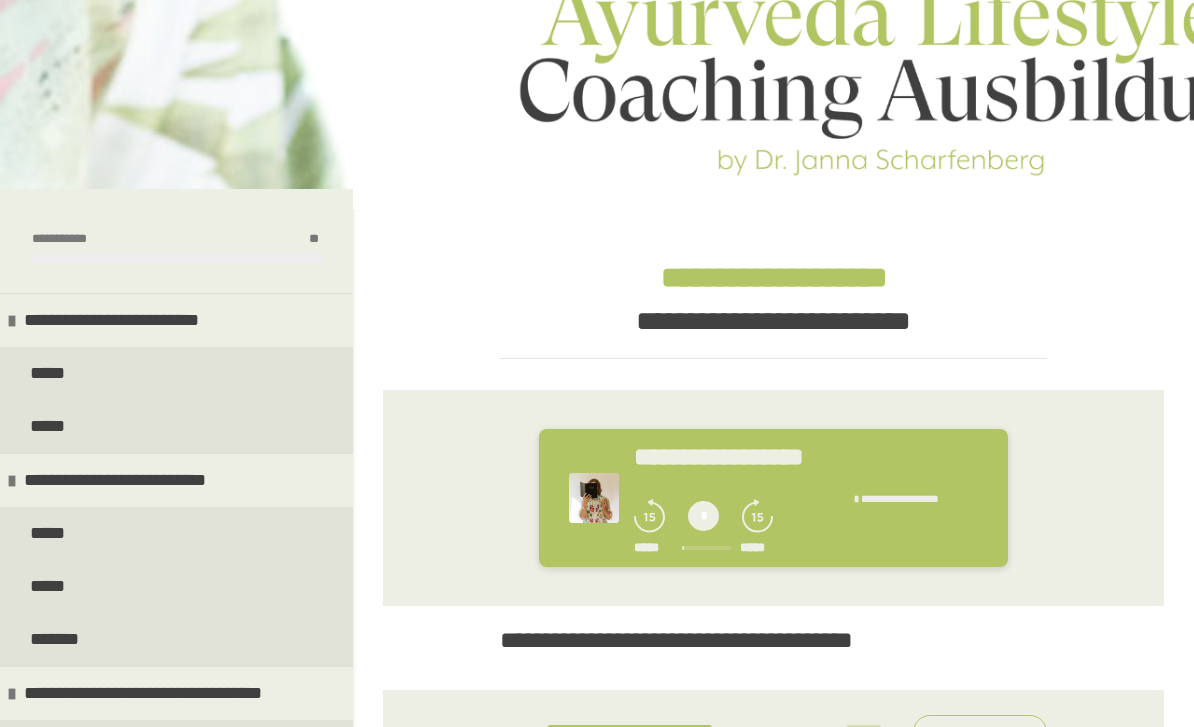 click at bounding box center [703, 516] 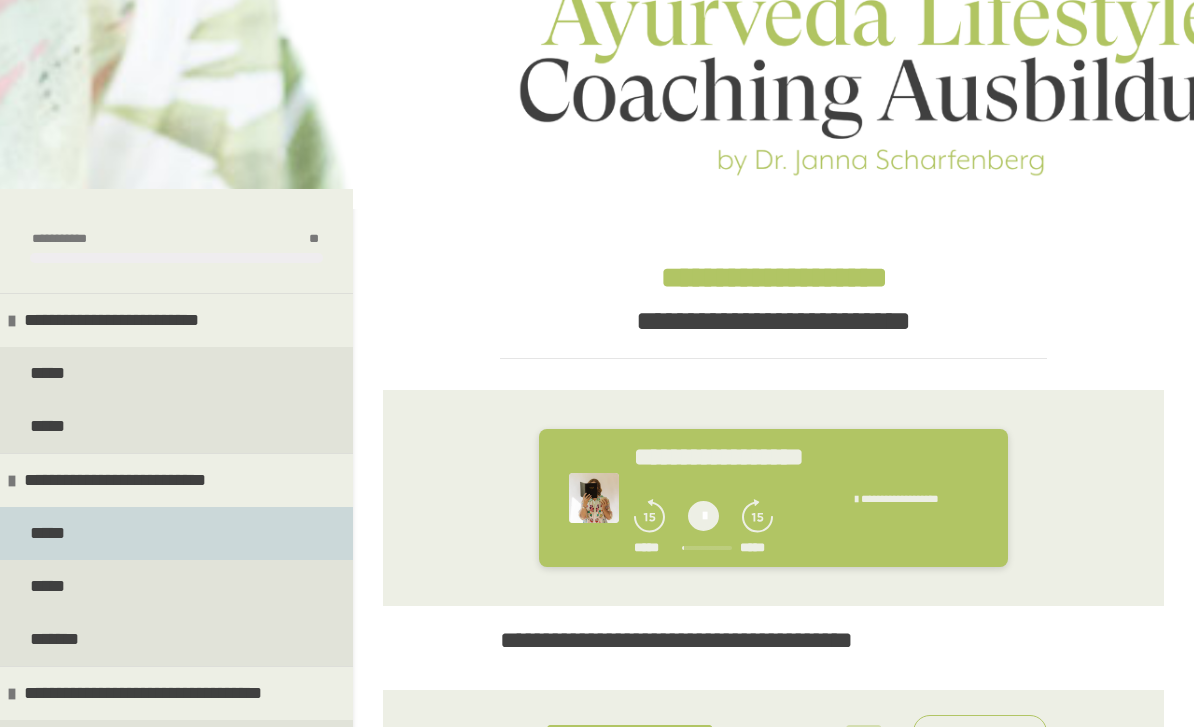 click on "*****" at bounding box center [51, 533] 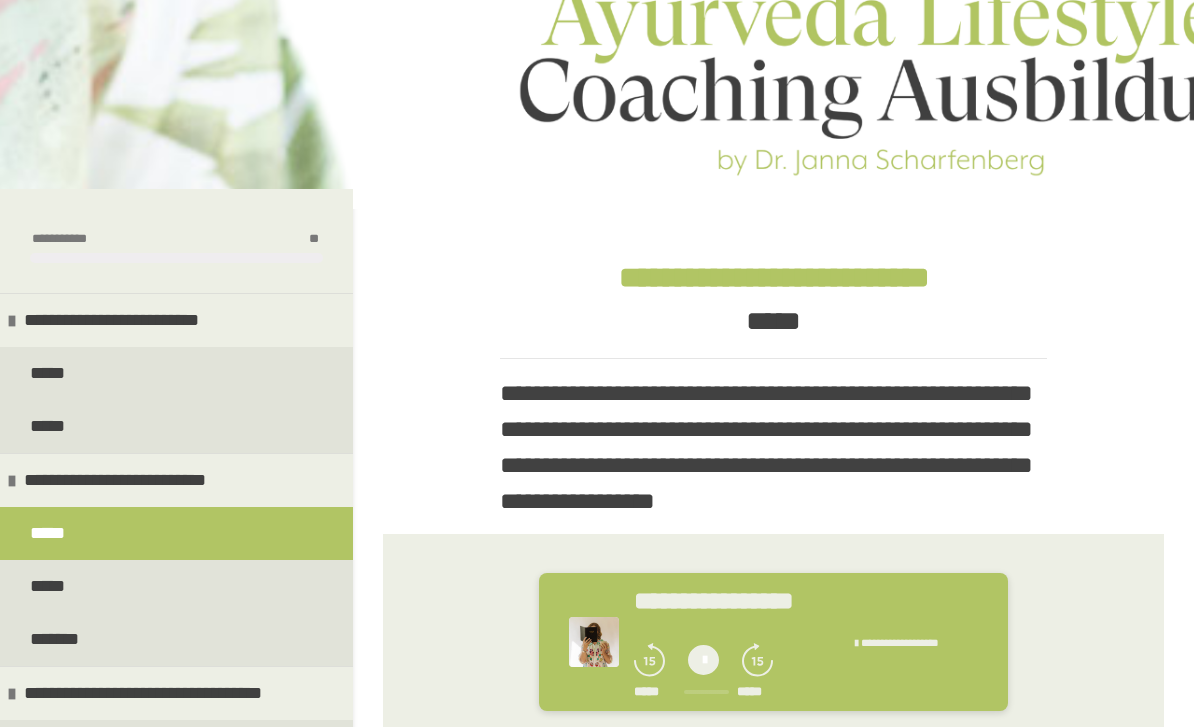 click at bounding box center (703, 660) 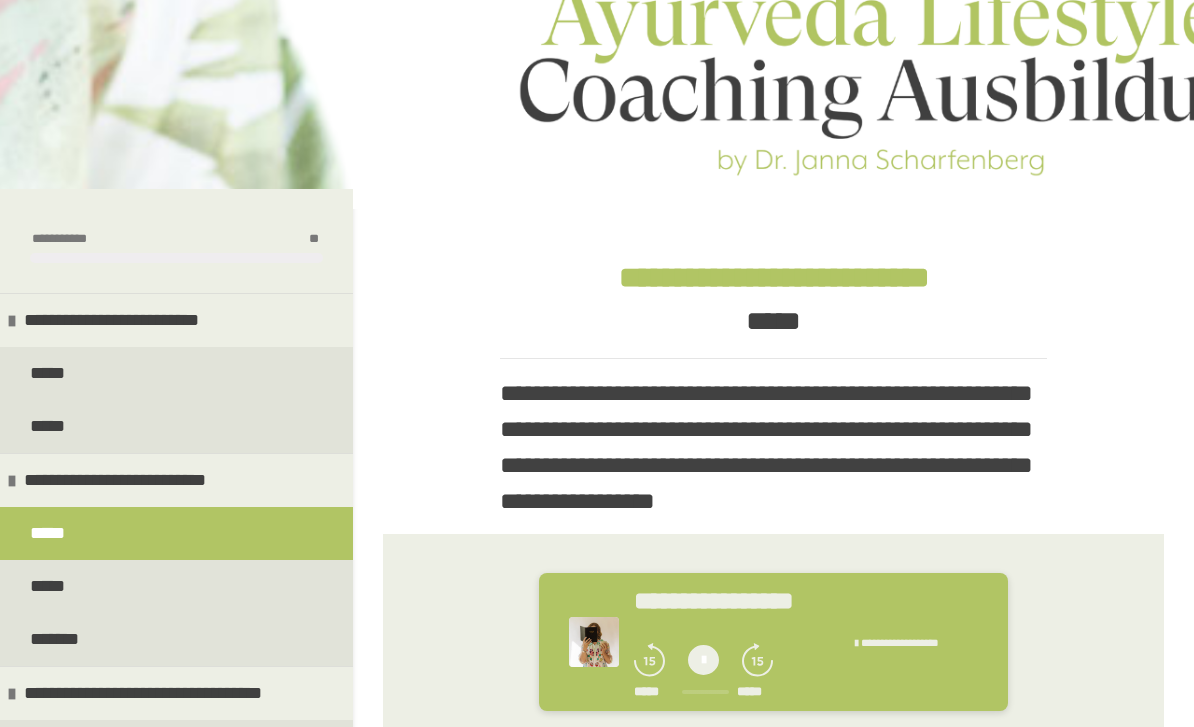 click at bounding box center (705, 692) 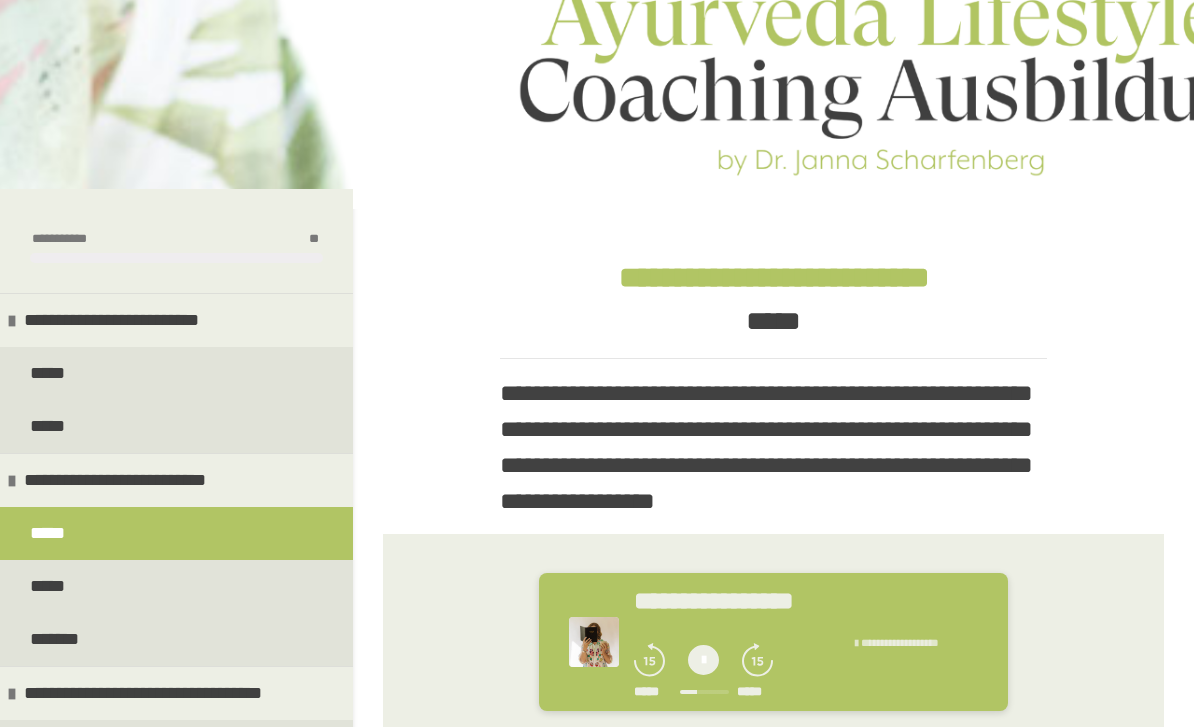 click on "**********" at bounding box center (900, 642) 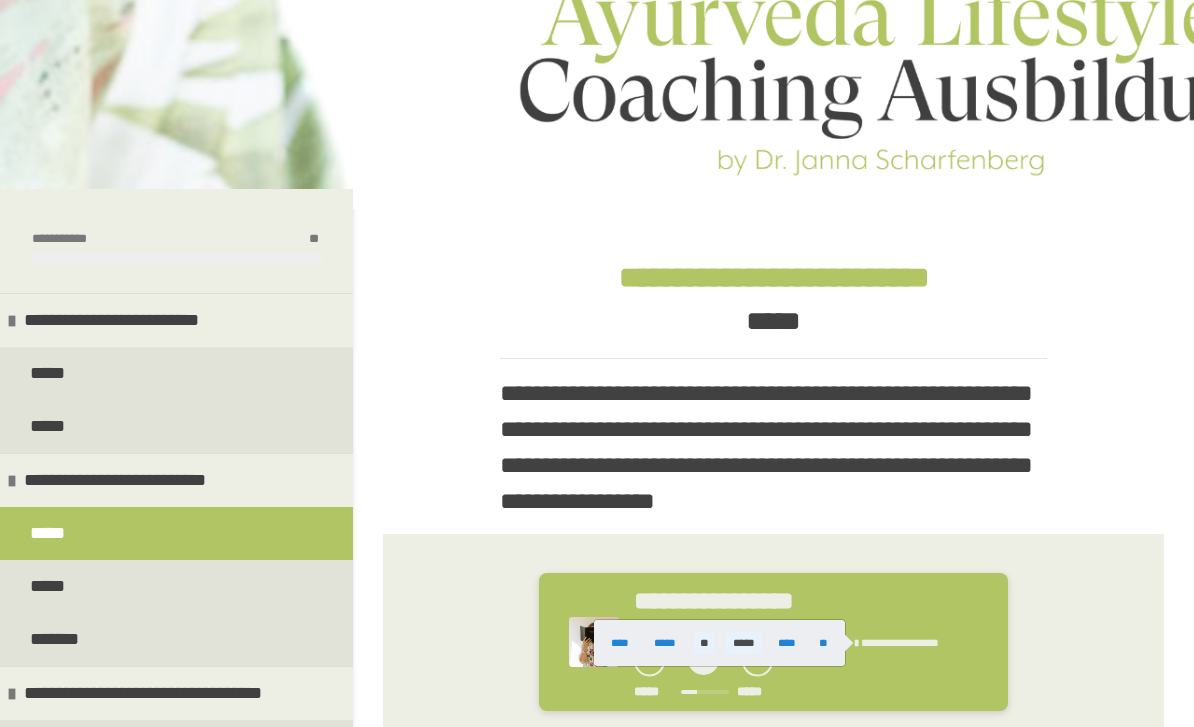 click on "*****" at bounding box center (743, 643) 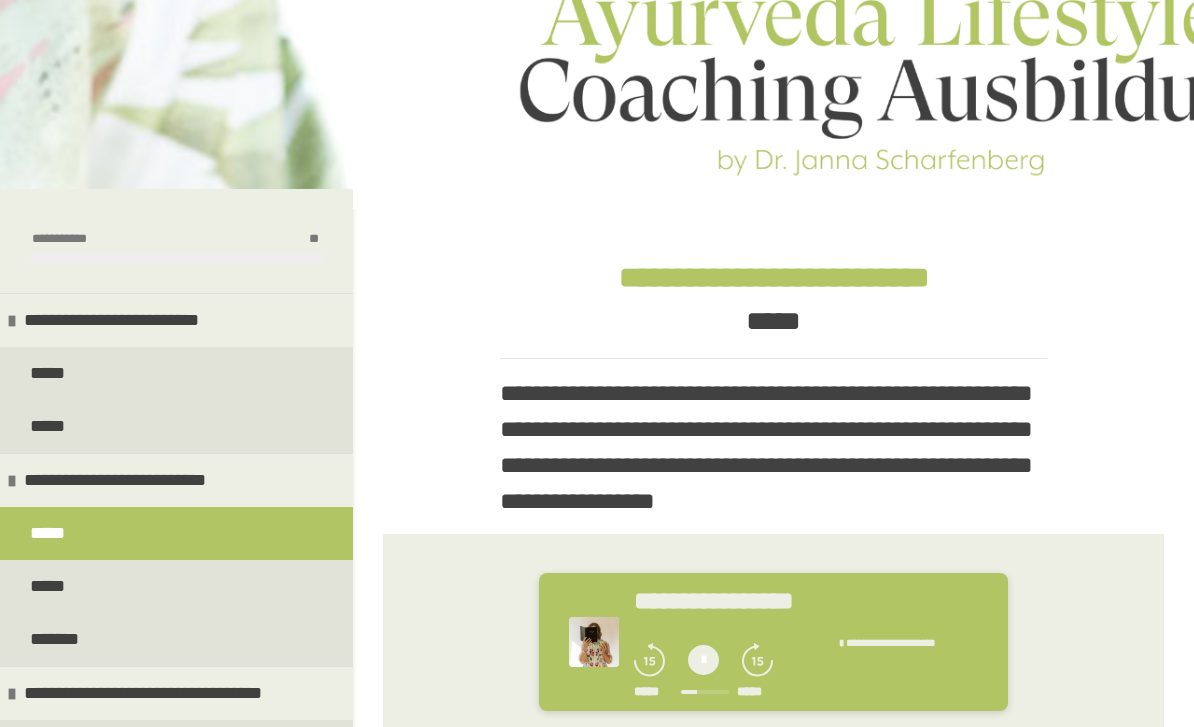click at bounding box center (705, 692) 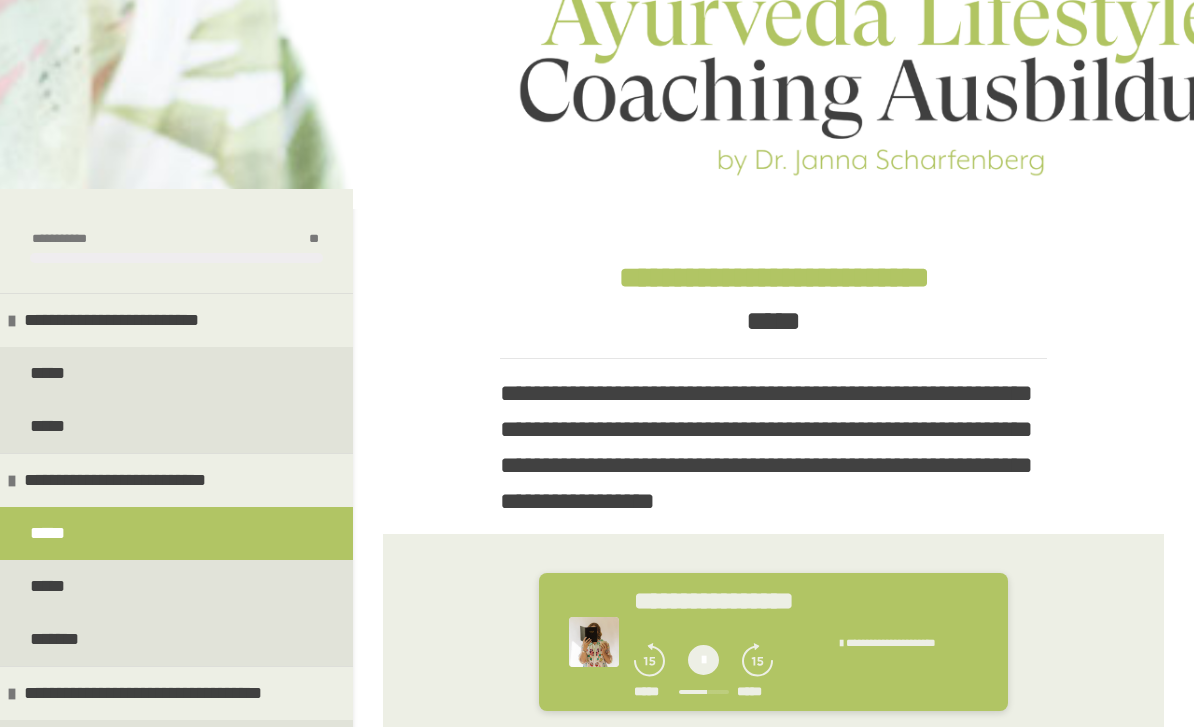 click 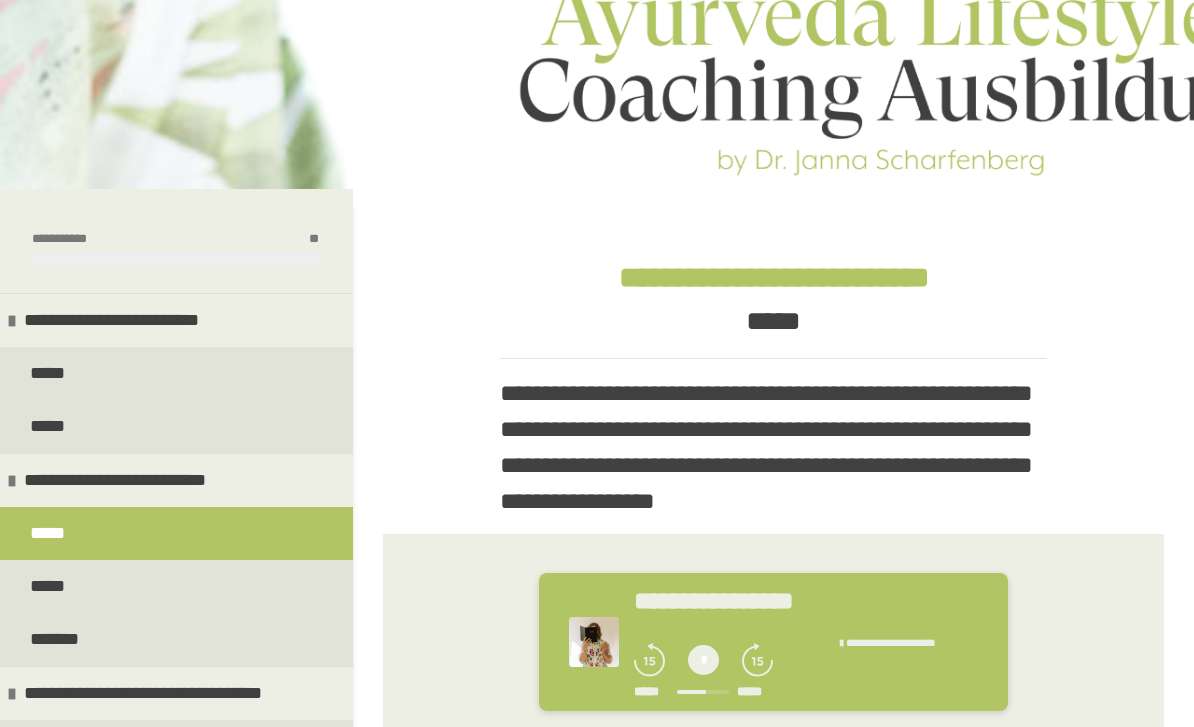 click 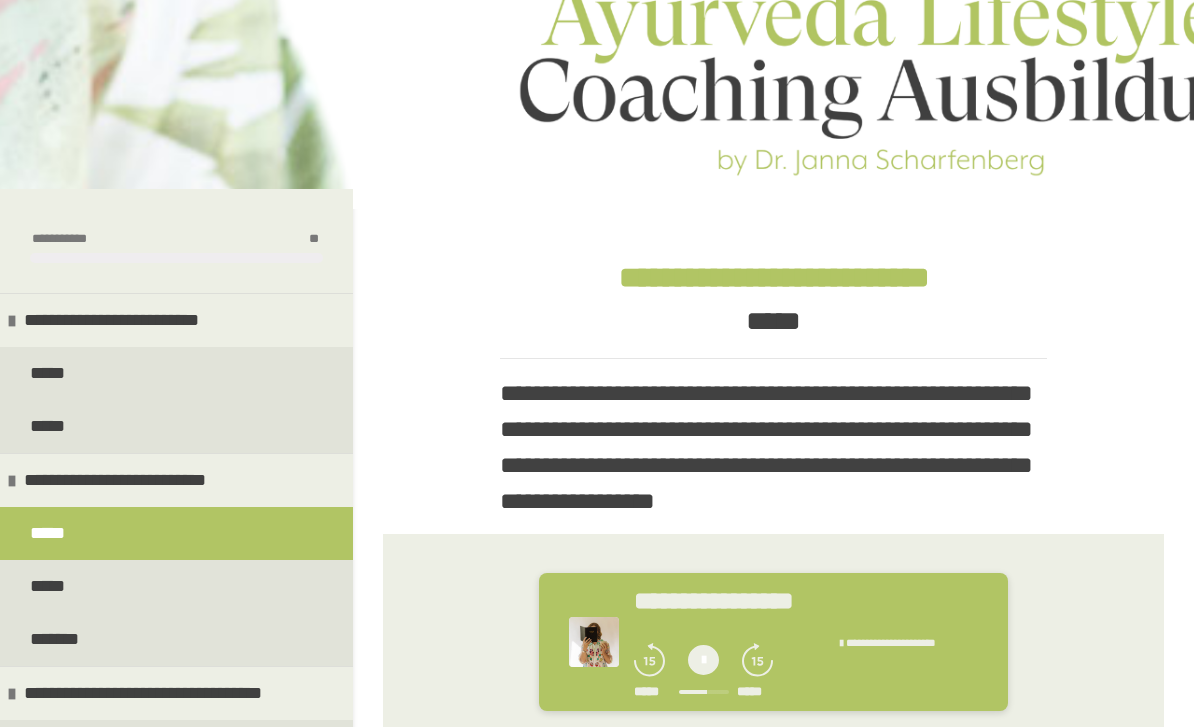 click 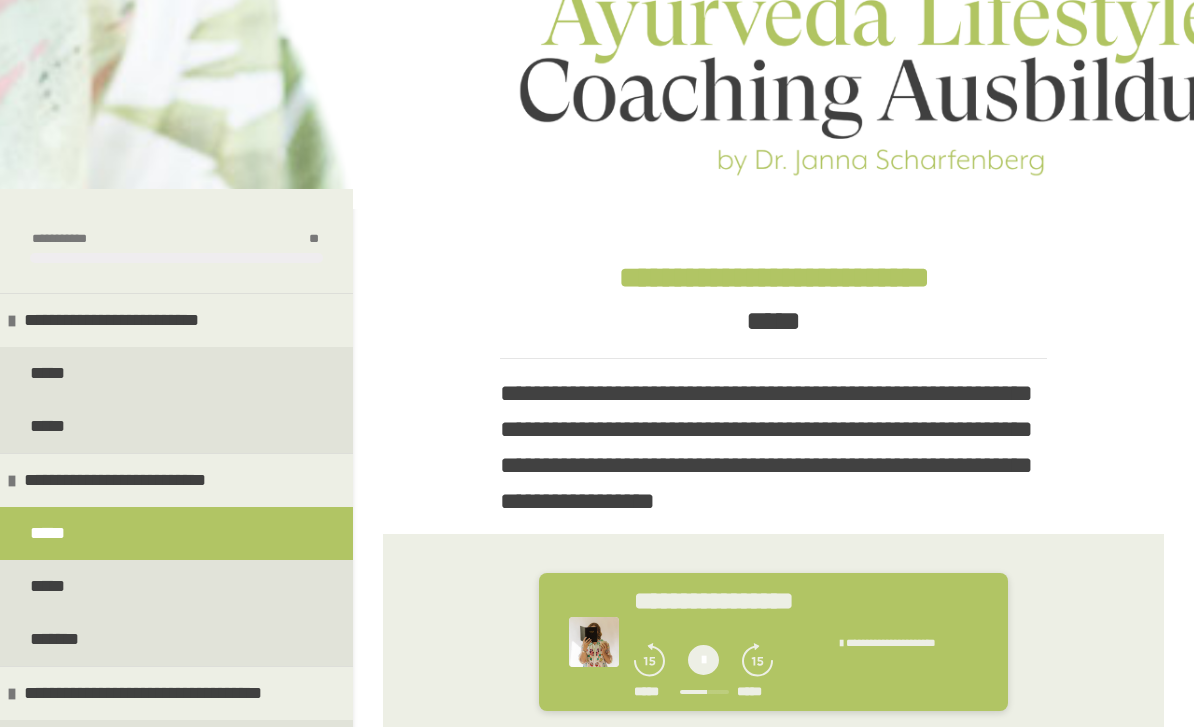 click 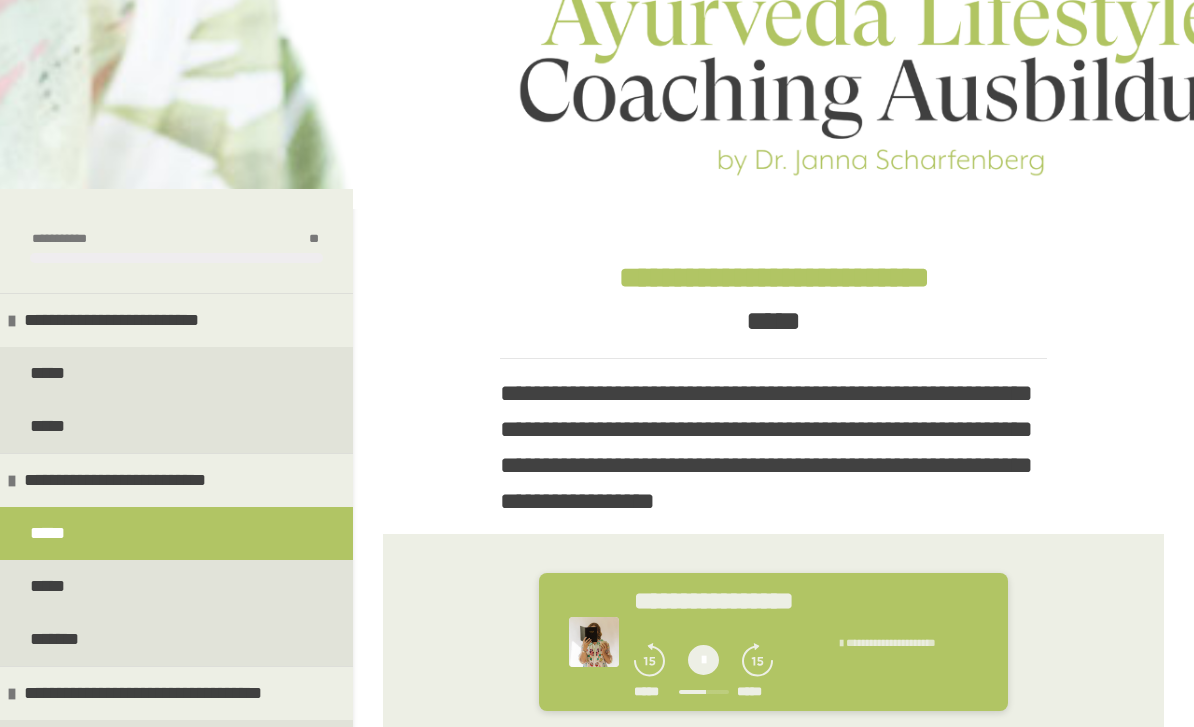 click on "**********" at bounding box center [891, 642] 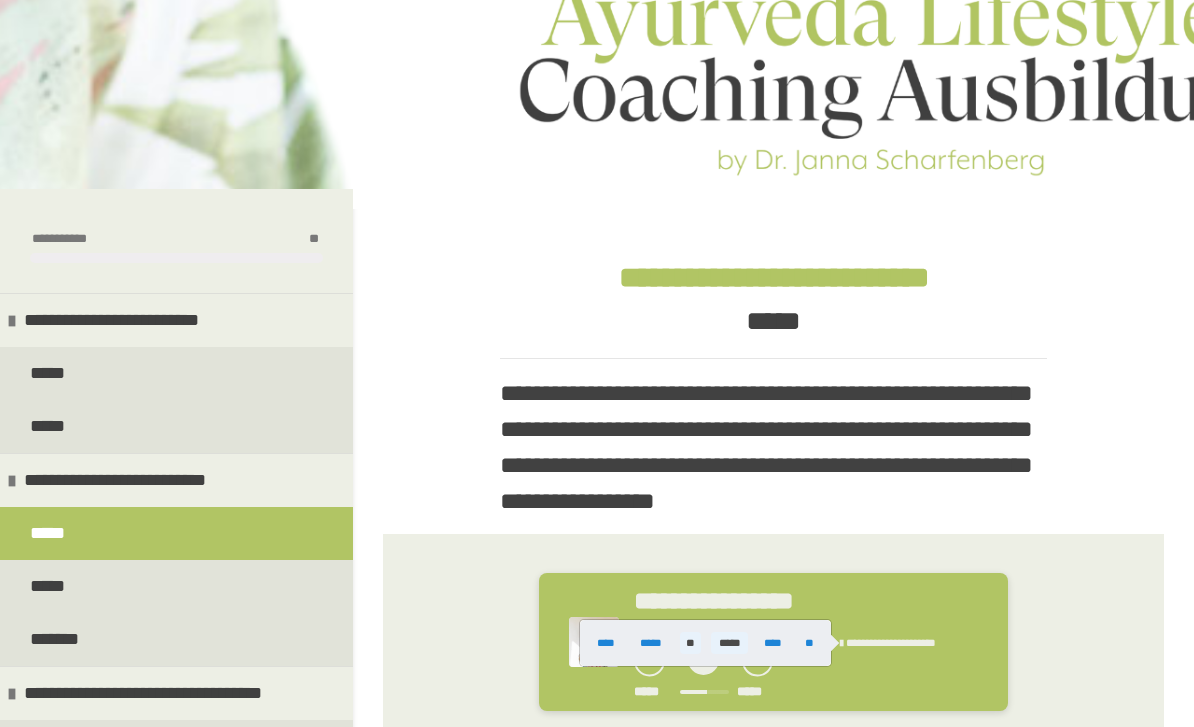 click on "**" at bounding box center (690, 643) 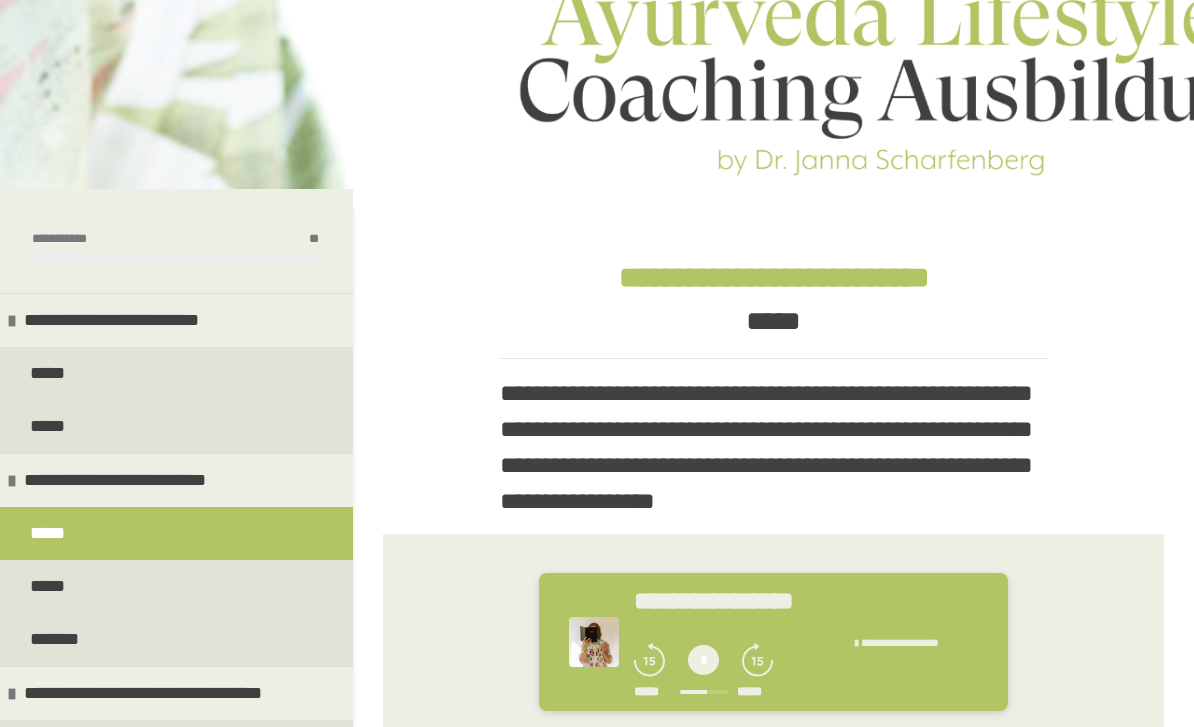 click 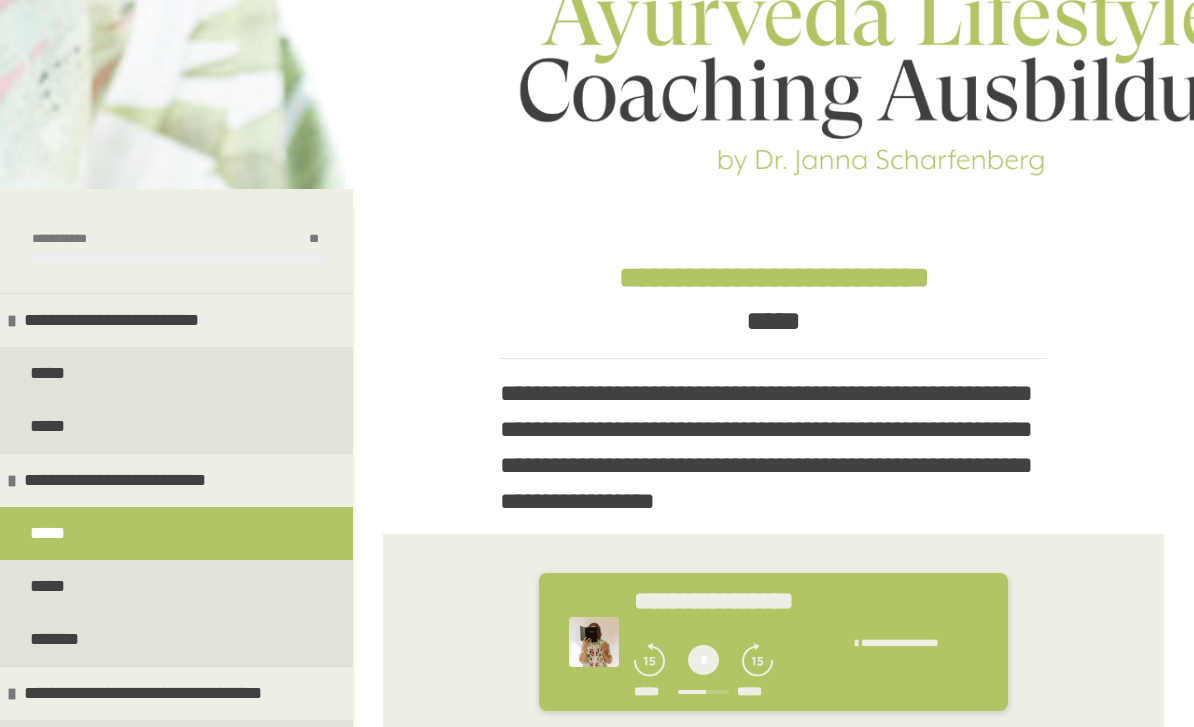 click 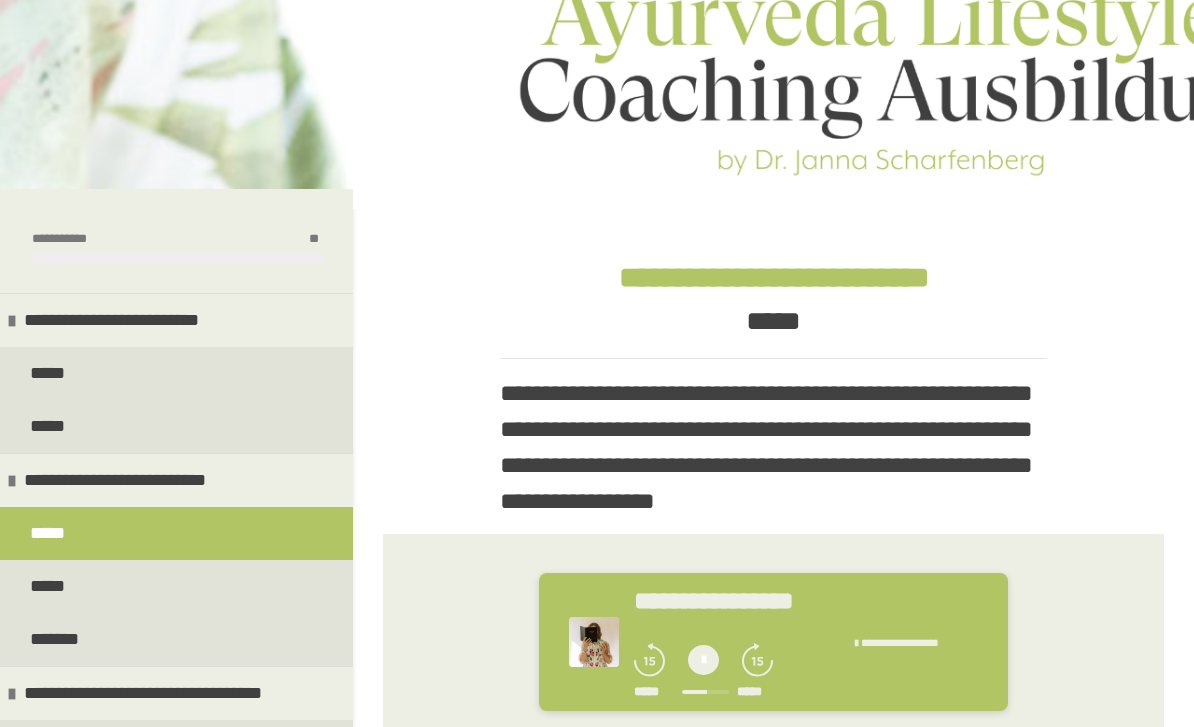 click at bounding box center (703, 660) 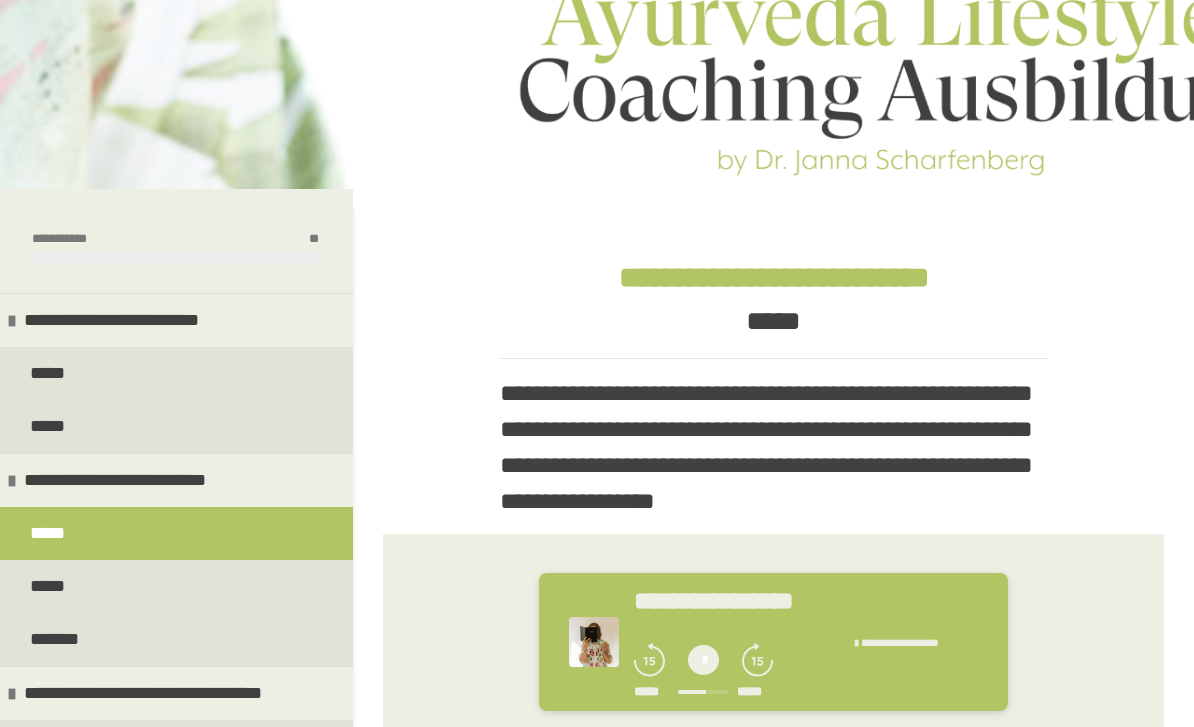click at bounding box center [703, 660] 